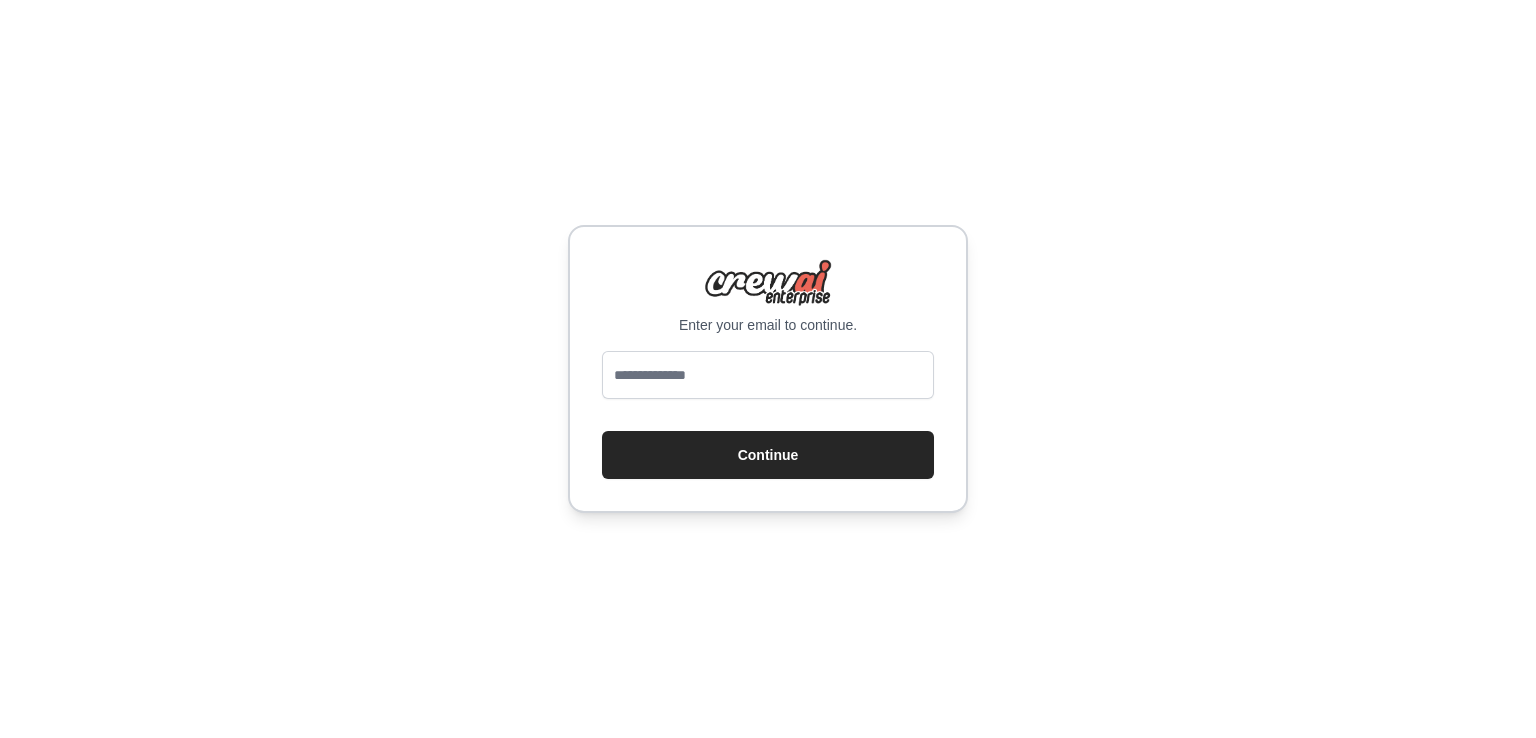 scroll, scrollTop: 0, scrollLeft: 0, axis: both 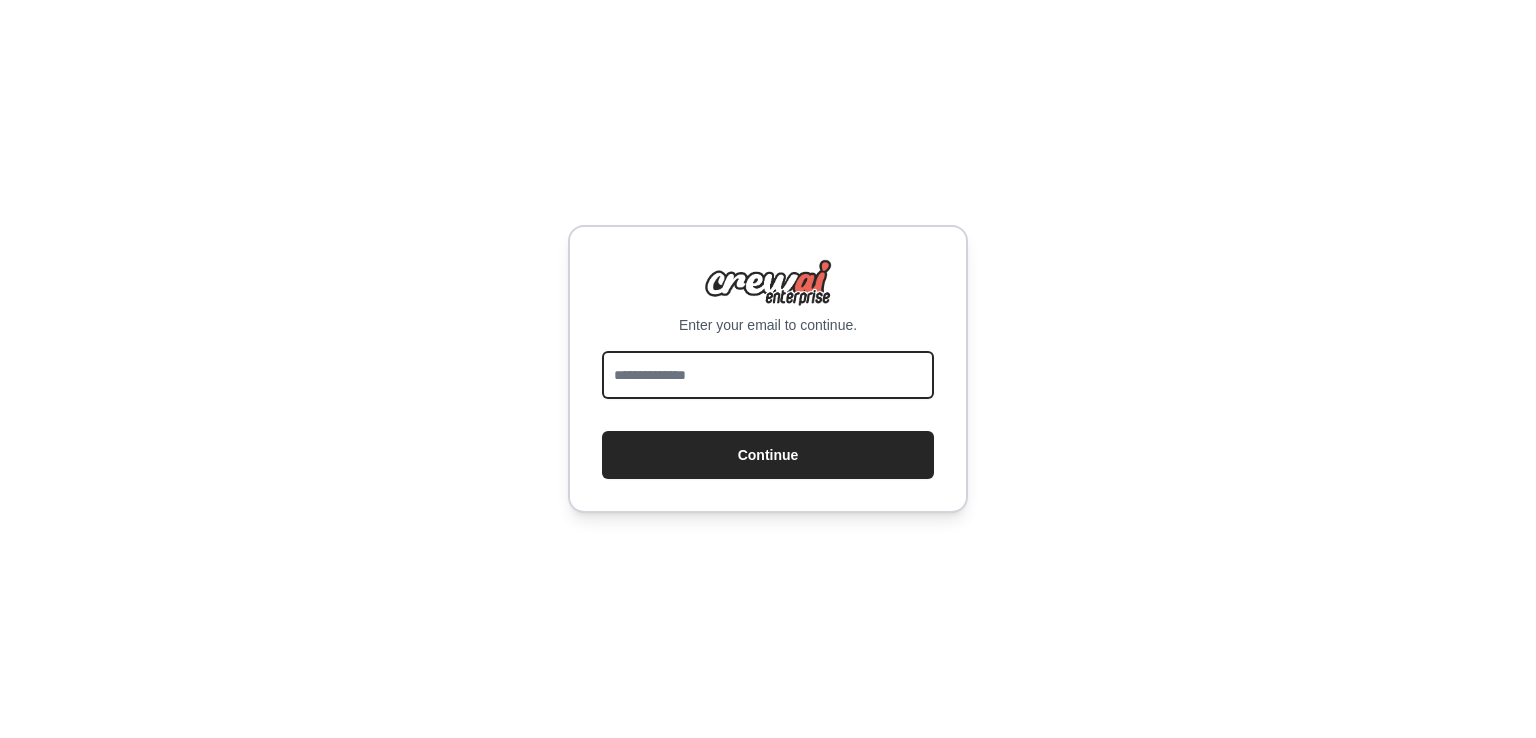 click at bounding box center [768, 375] 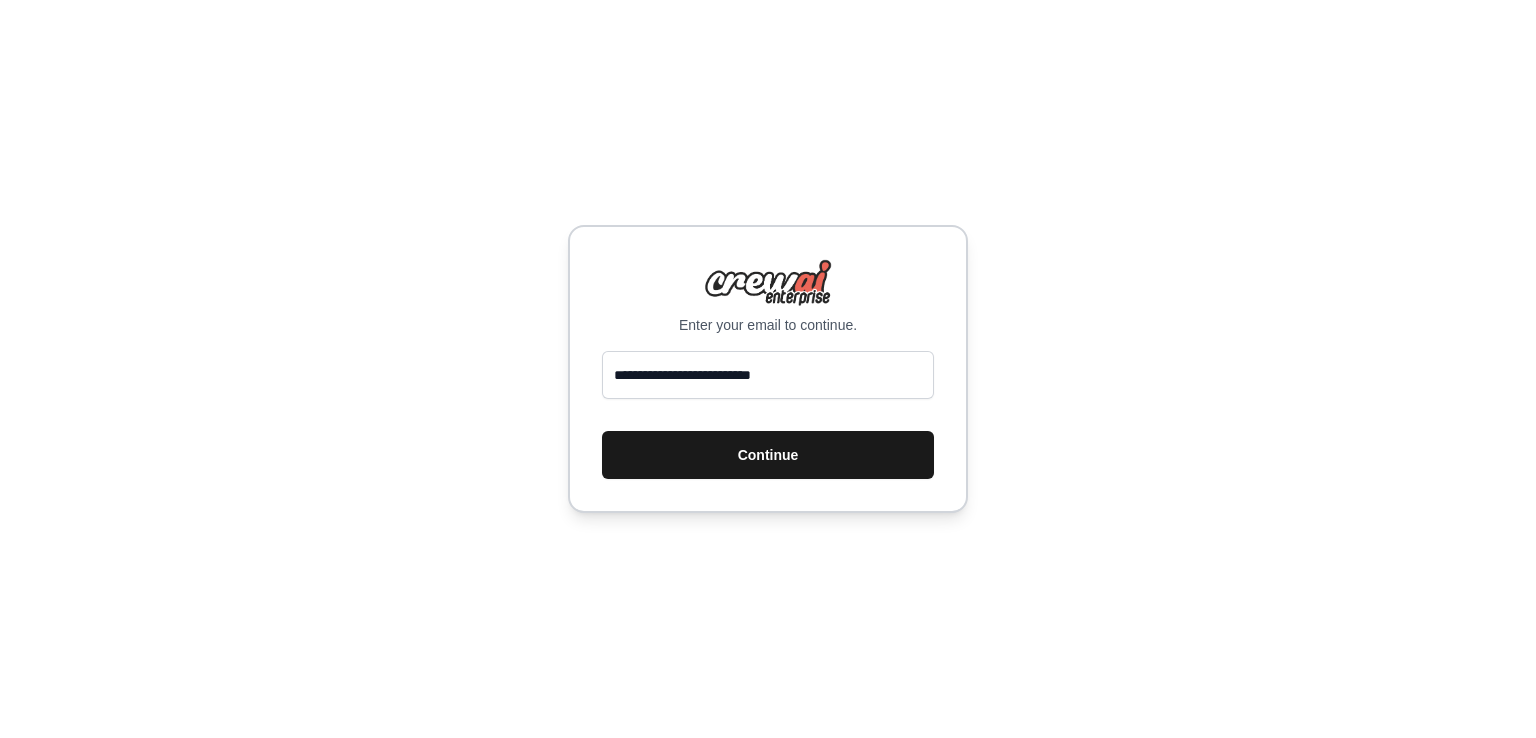 click on "Continue" at bounding box center [768, 455] 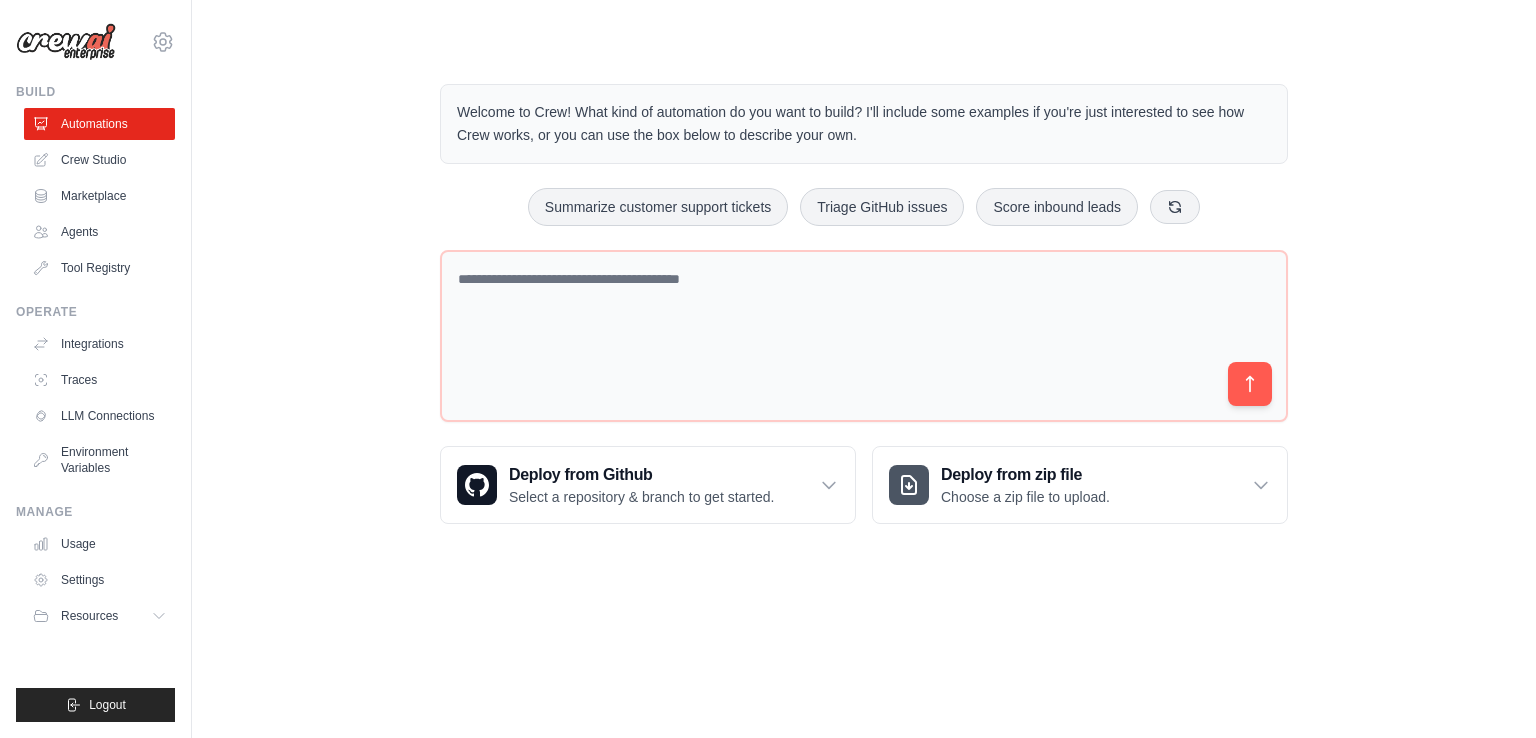 scroll, scrollTop: 0, scrollLeft: 0, axis: both 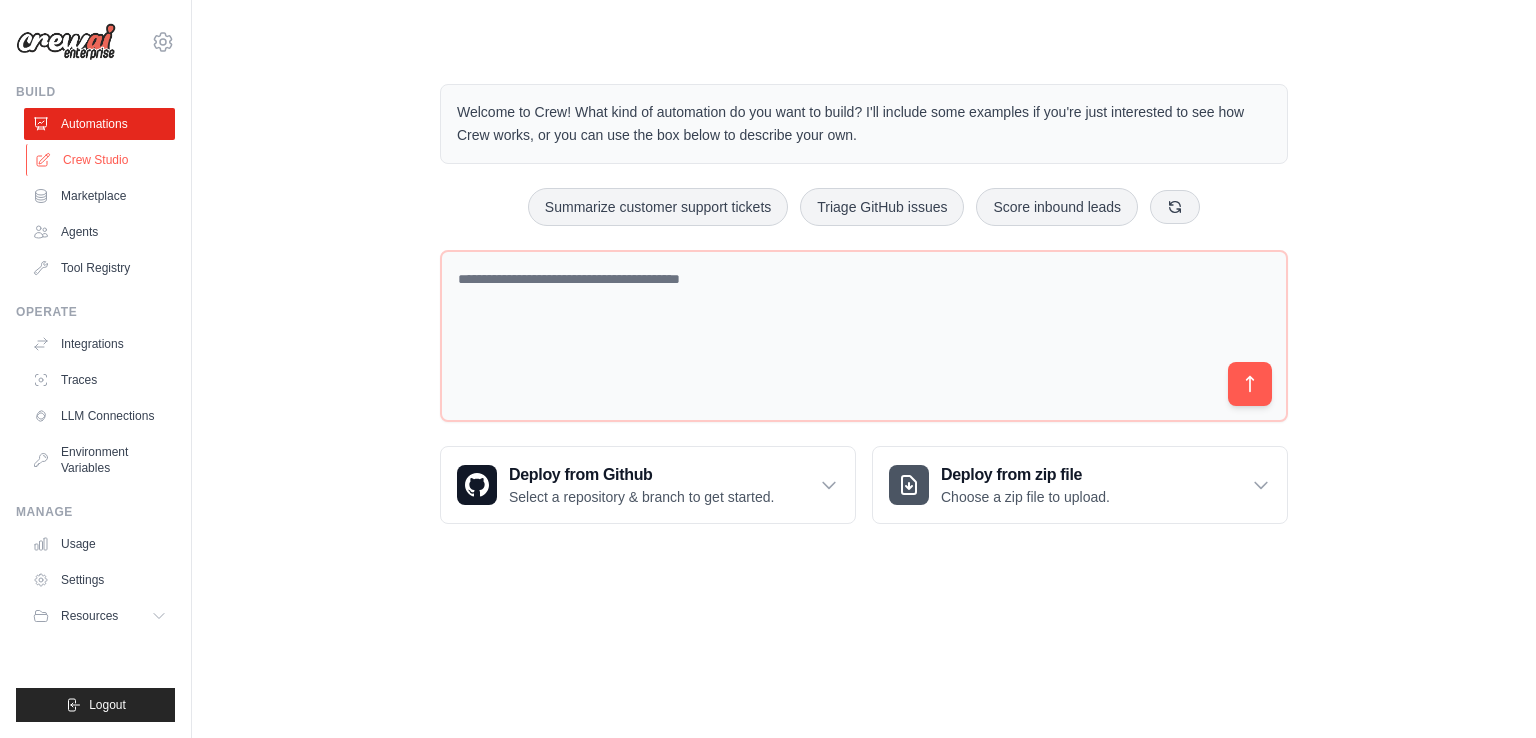 click on "Crew Studio" at bounding box center (101, 160) 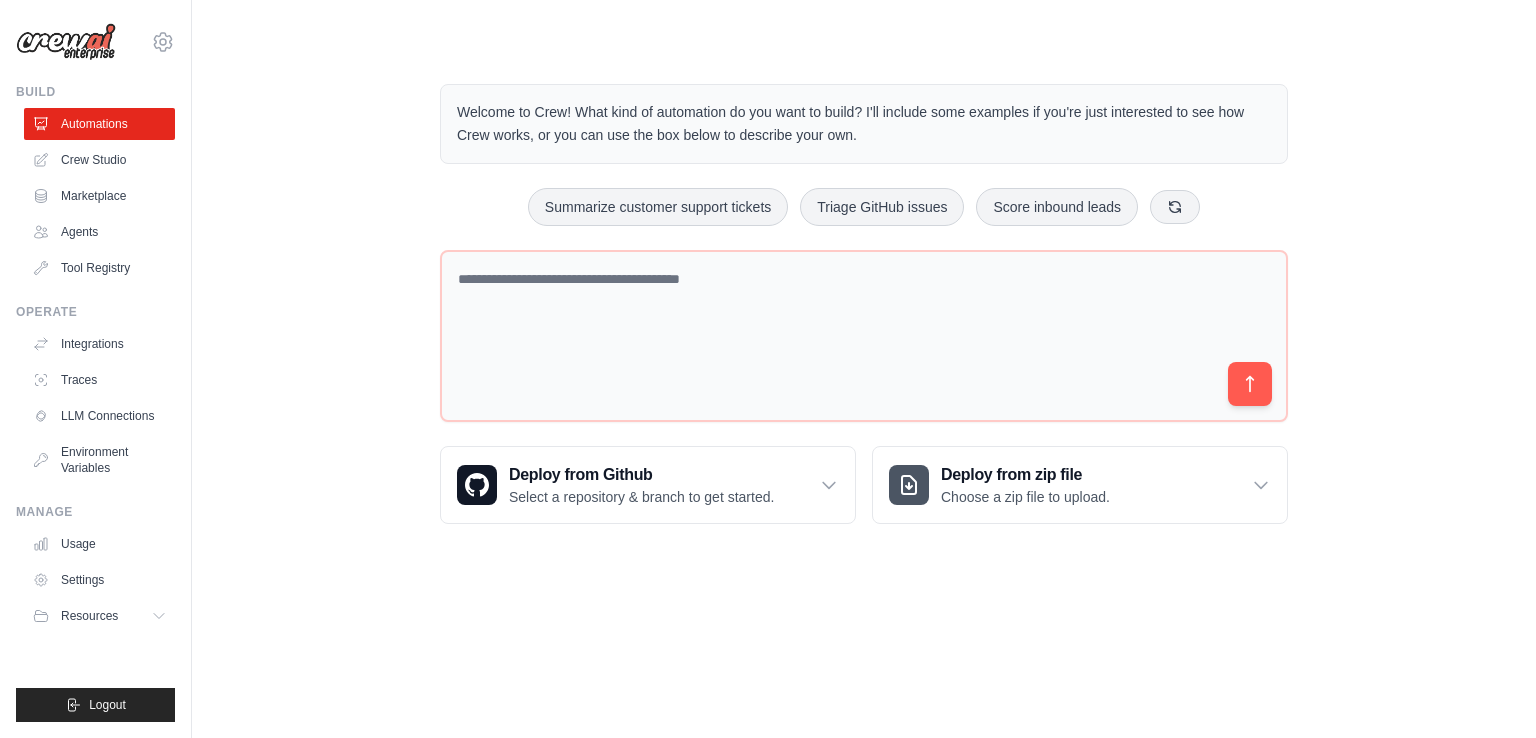 scroll, scrollTop: 0, scrollLeft: 0, axis: both 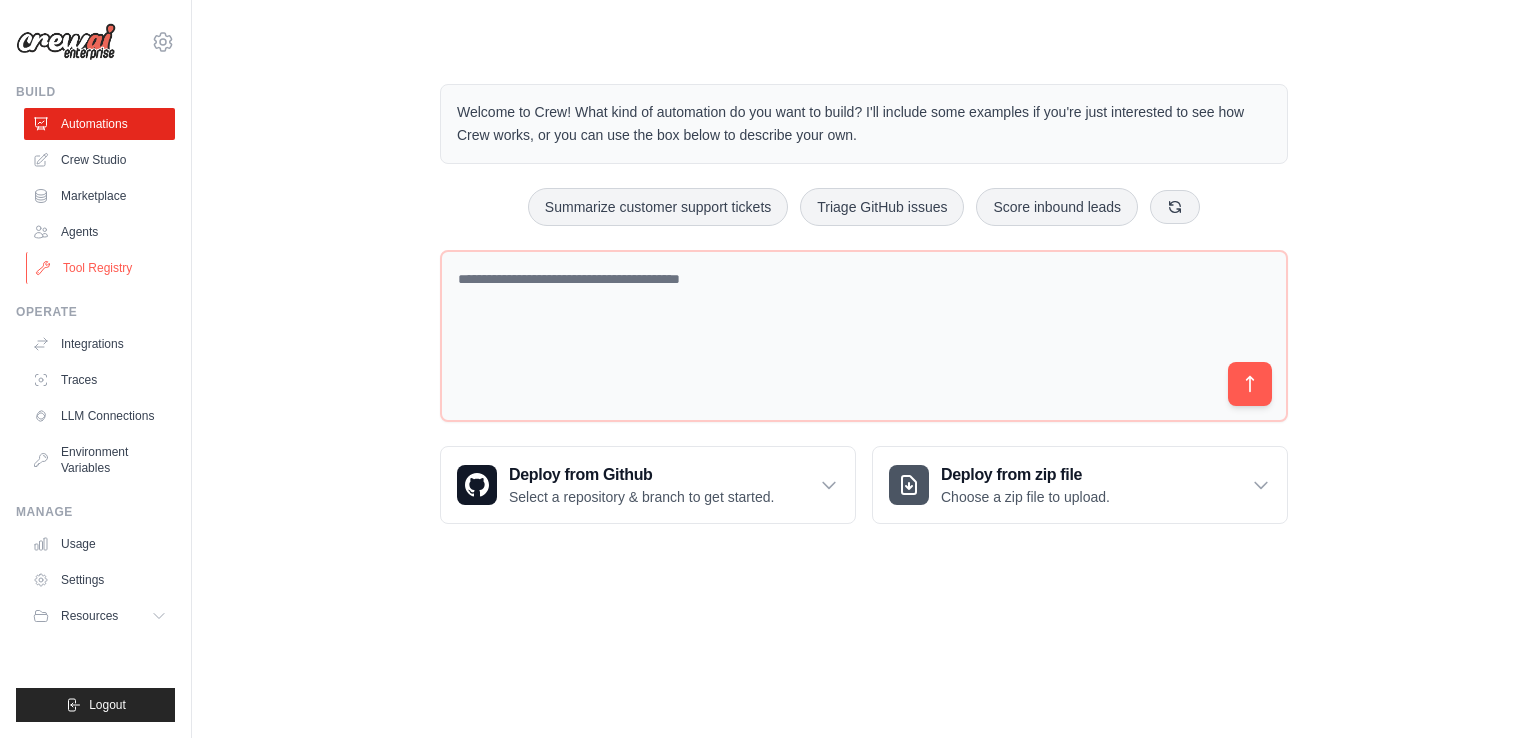 click on "Tool Registry" at bounding box center [101, 268] 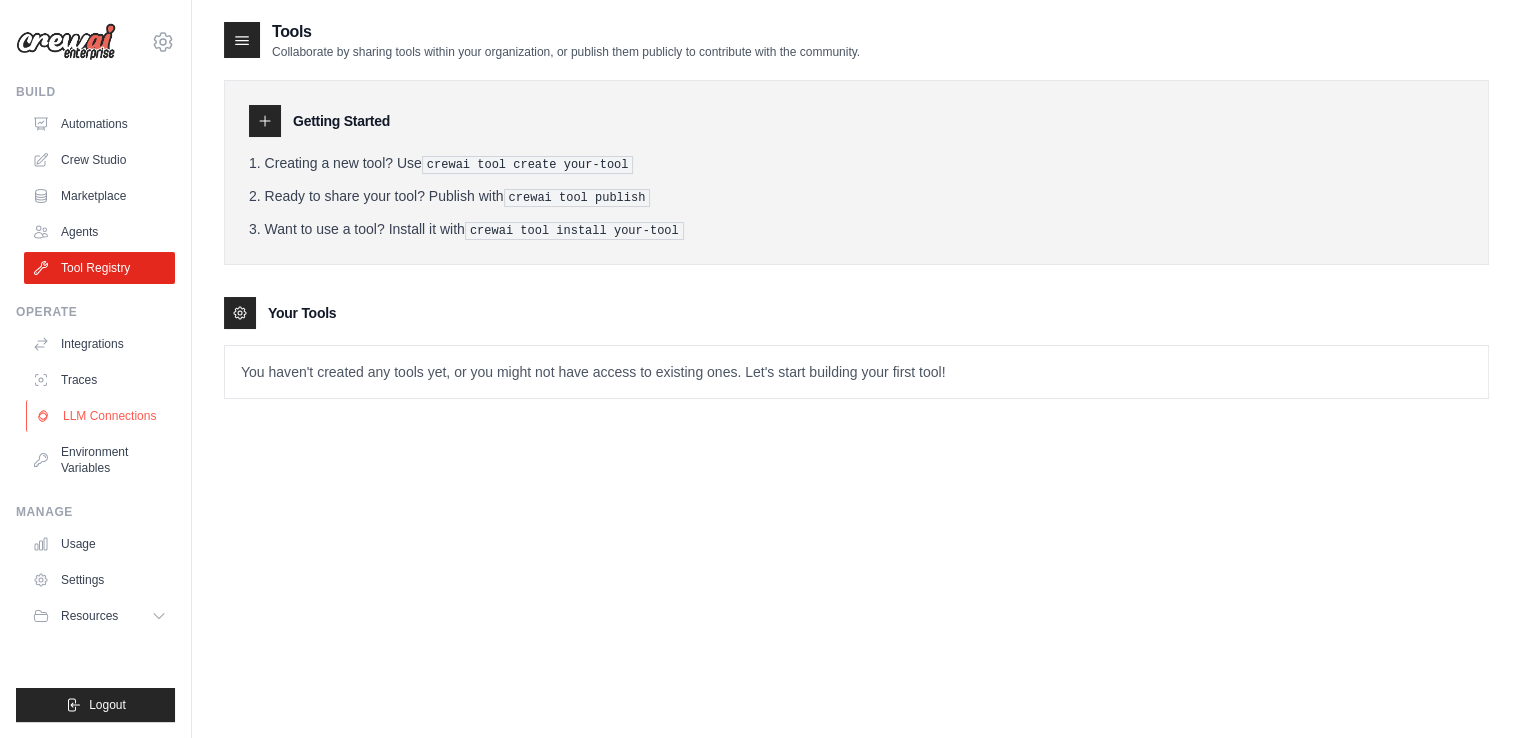 click on "LLM Connections" at bounding box center [101, 416] 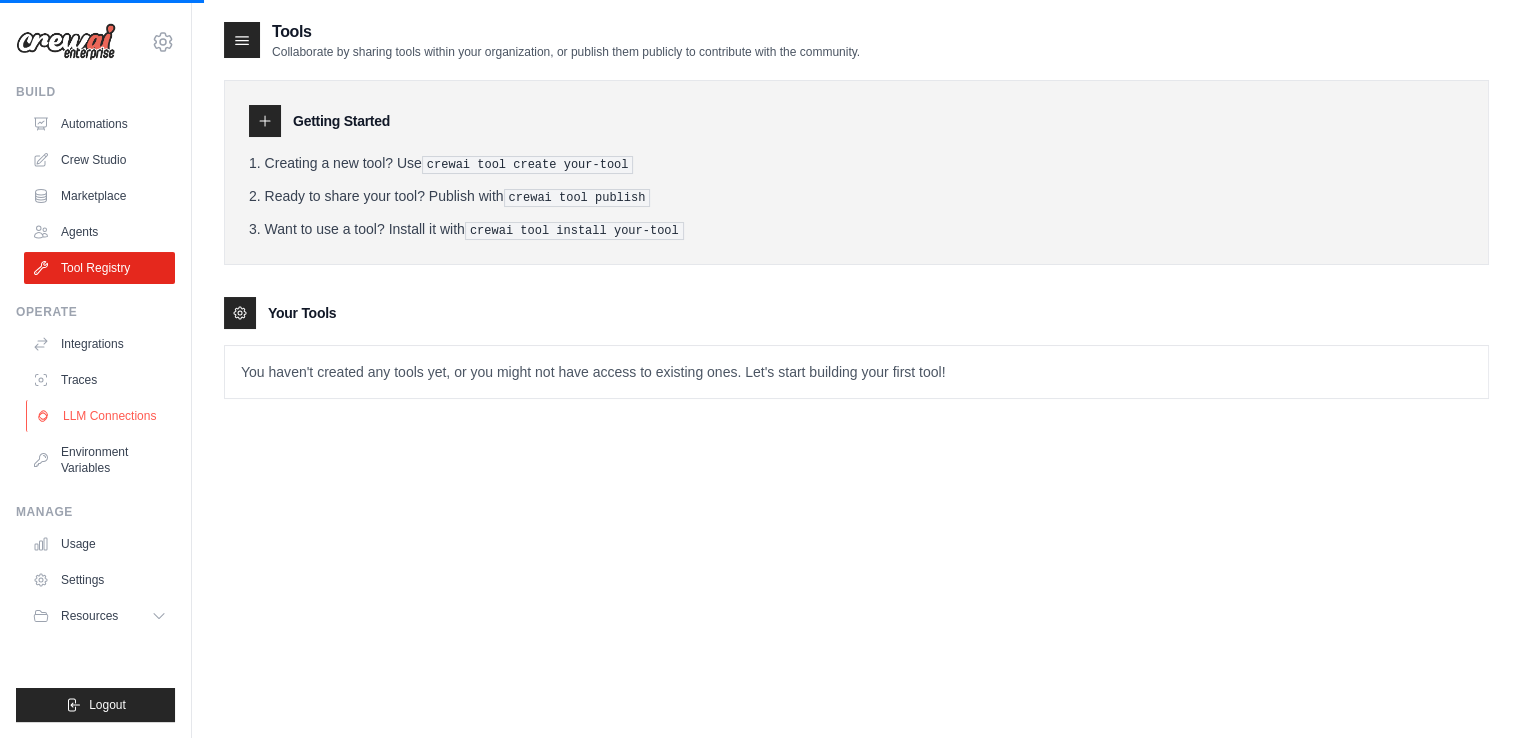 click on "LLM Connections" at bounding box center [101, 416] 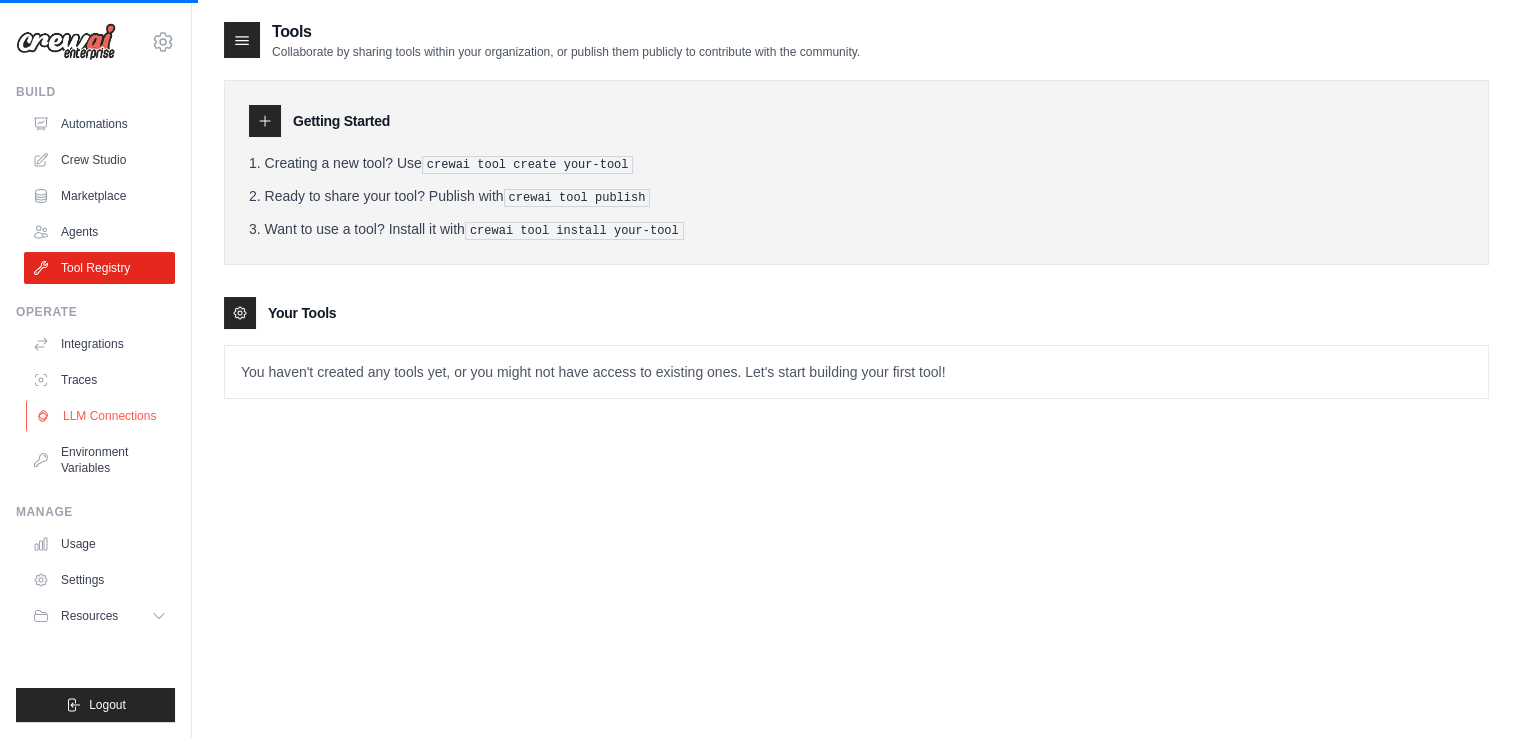 click on "LLM Connections" at bounding box center [101, 416] 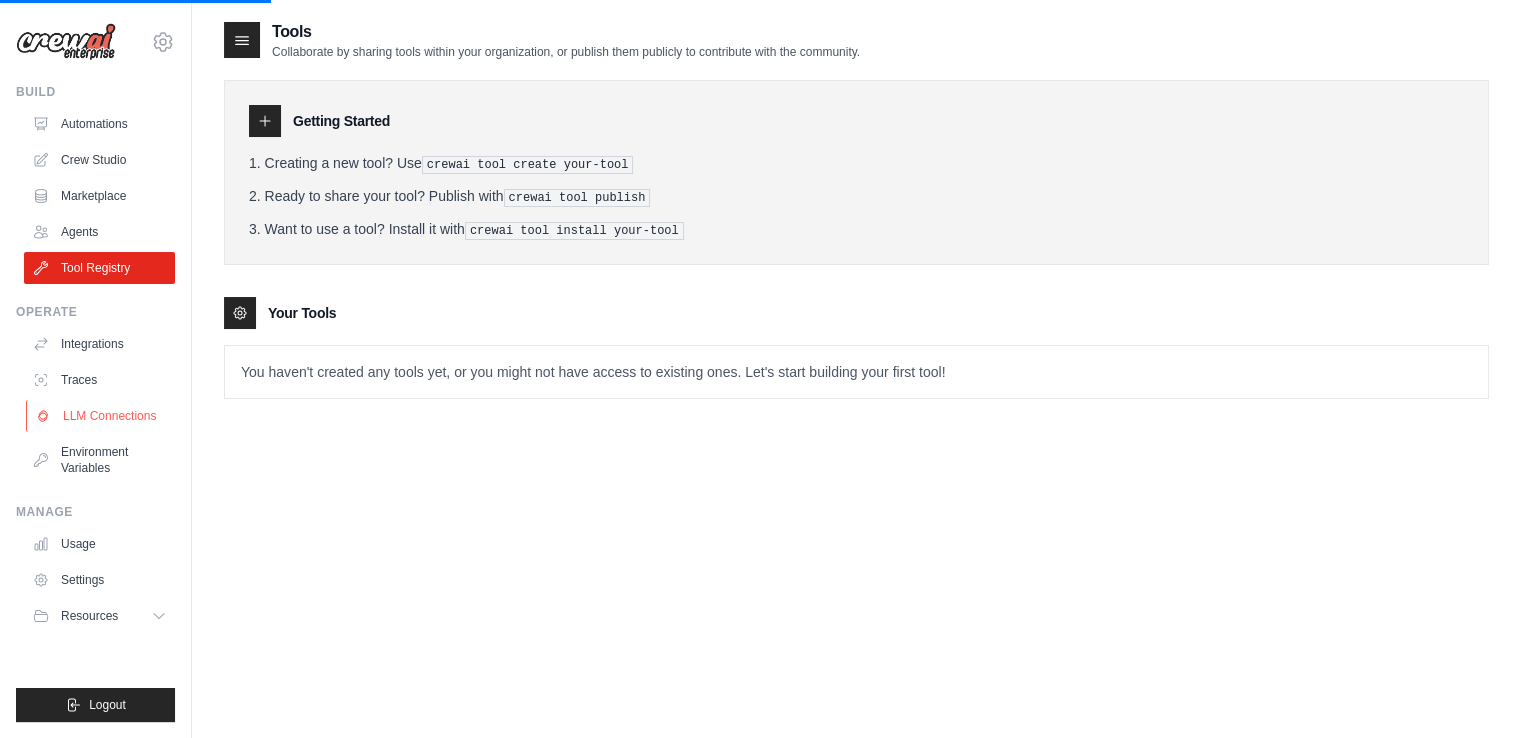 click on "LLM Connections" at bounding box center [101, 416] 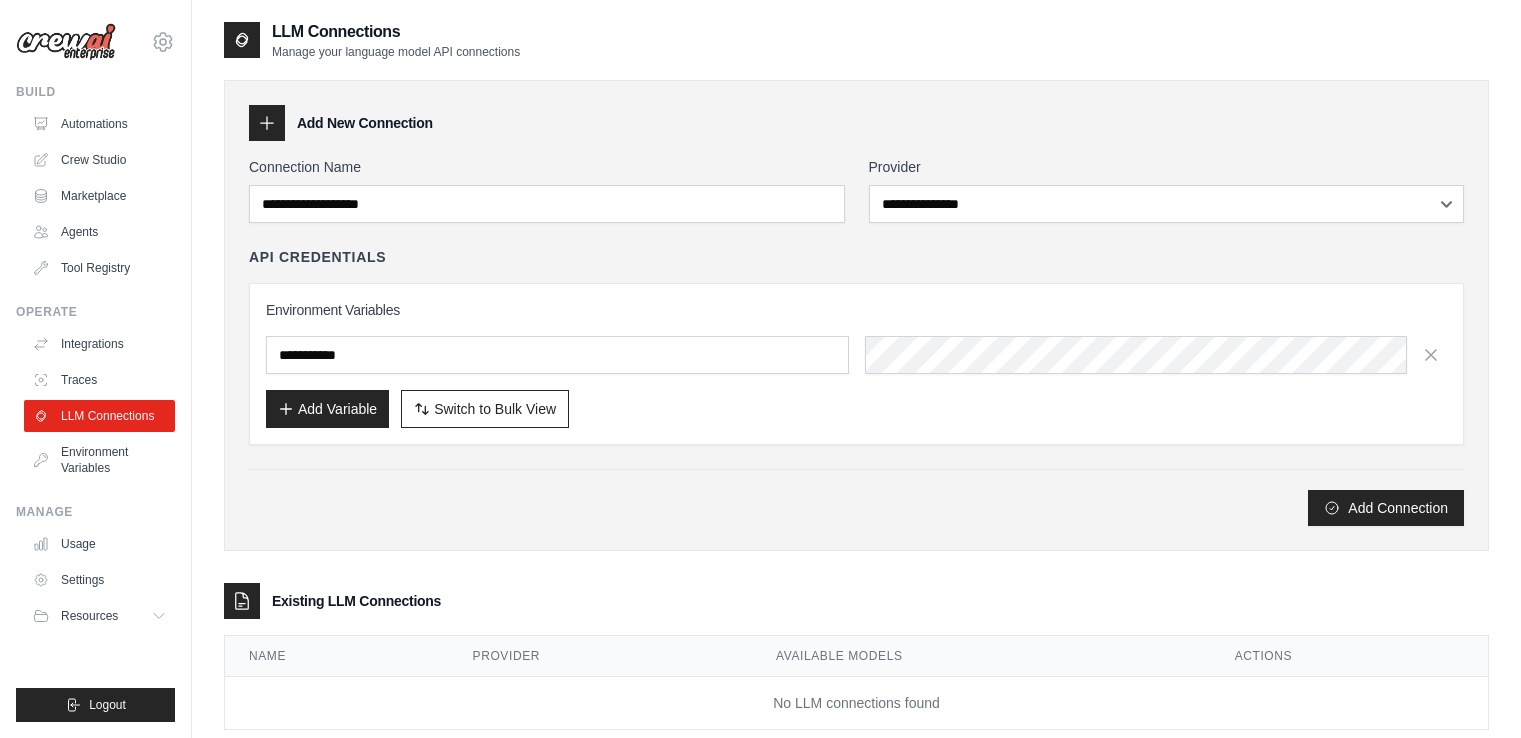 scroll, scrollTop: 0, scrollLeft: 0, axis: both 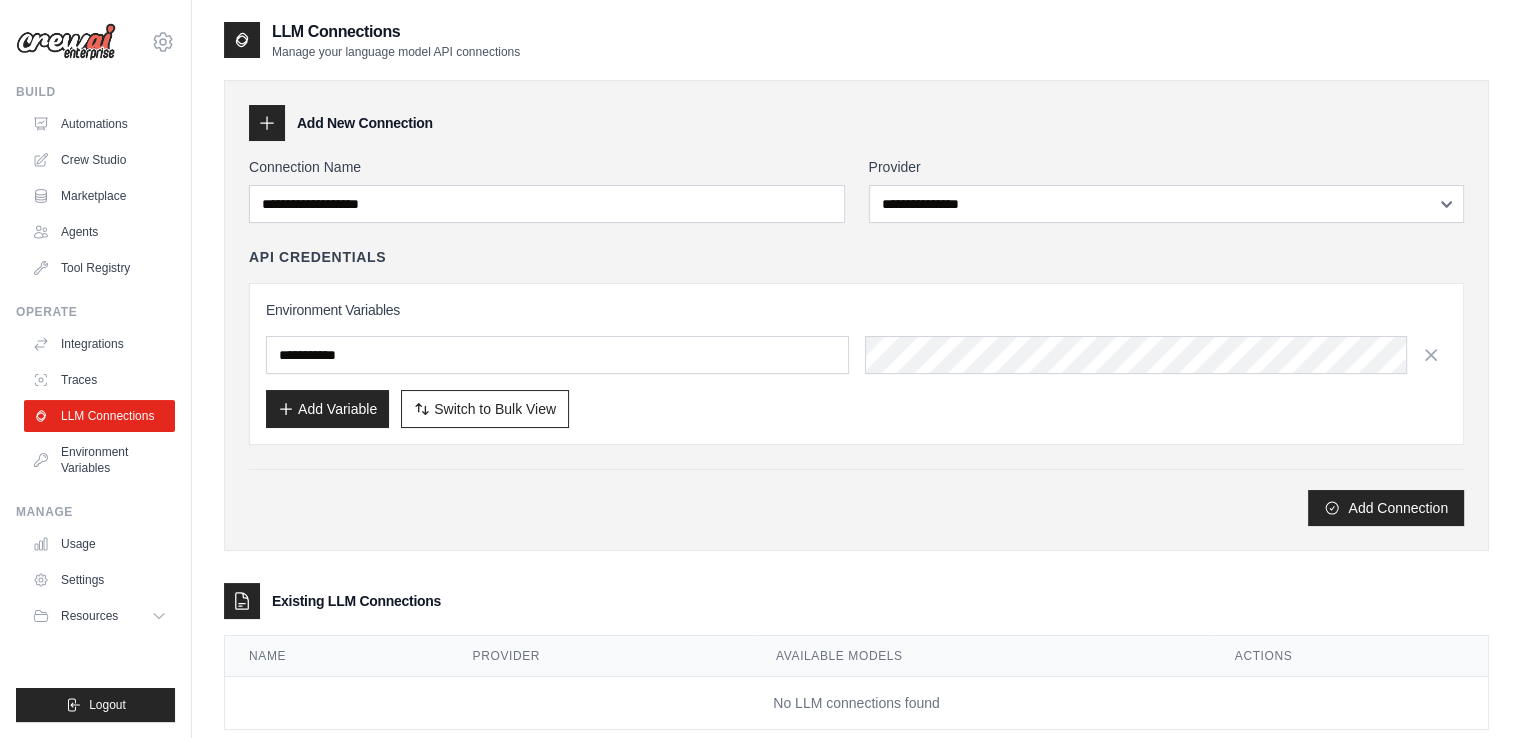 click on "Add Connection" at bounding box center [856, 508] 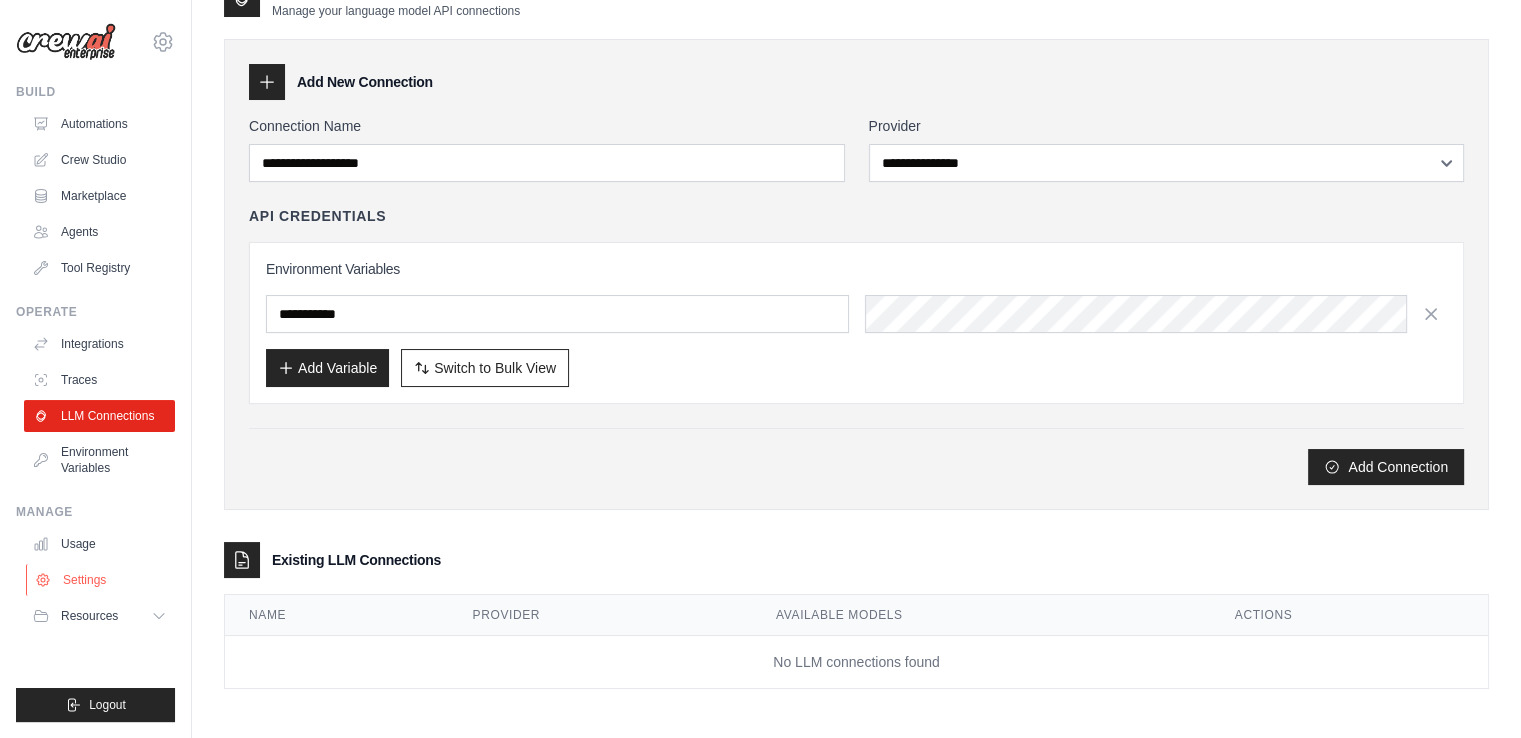 scroll, scrollTop: 0, scrollLeft: 0, axis: both 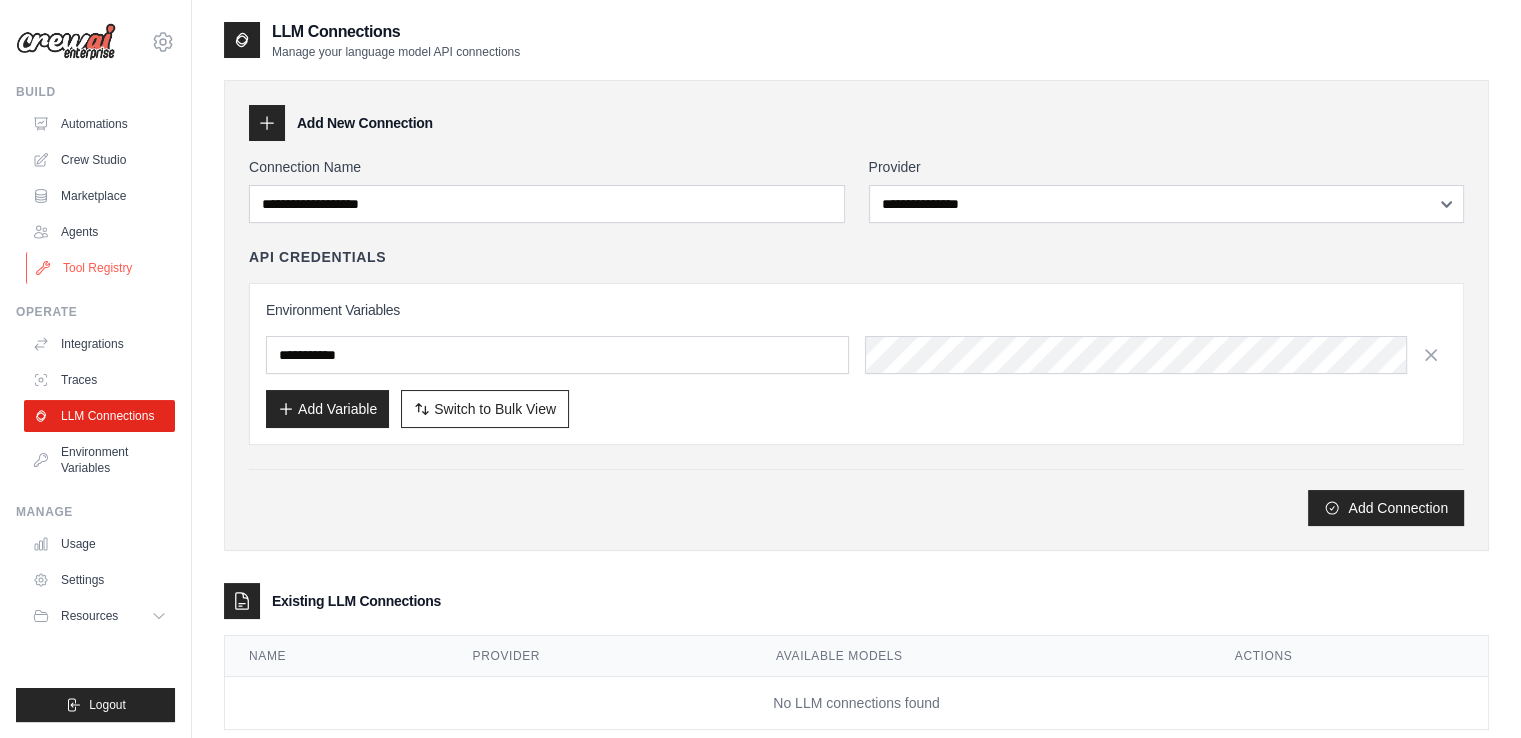 click on "Tool Registry" at bounding box center [101, 268] 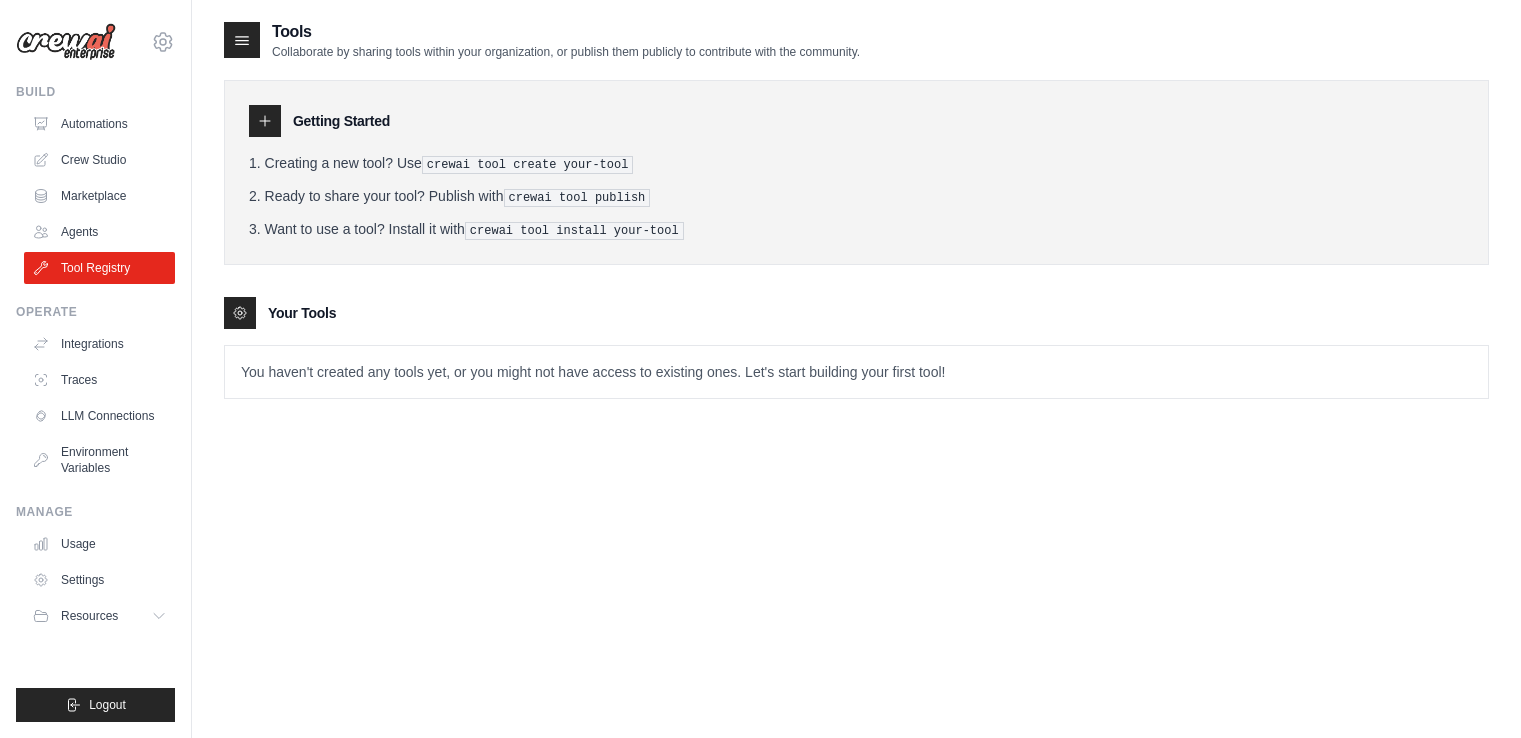 scroll, scrollTop: 0, scrollLeft: 0, axis: both 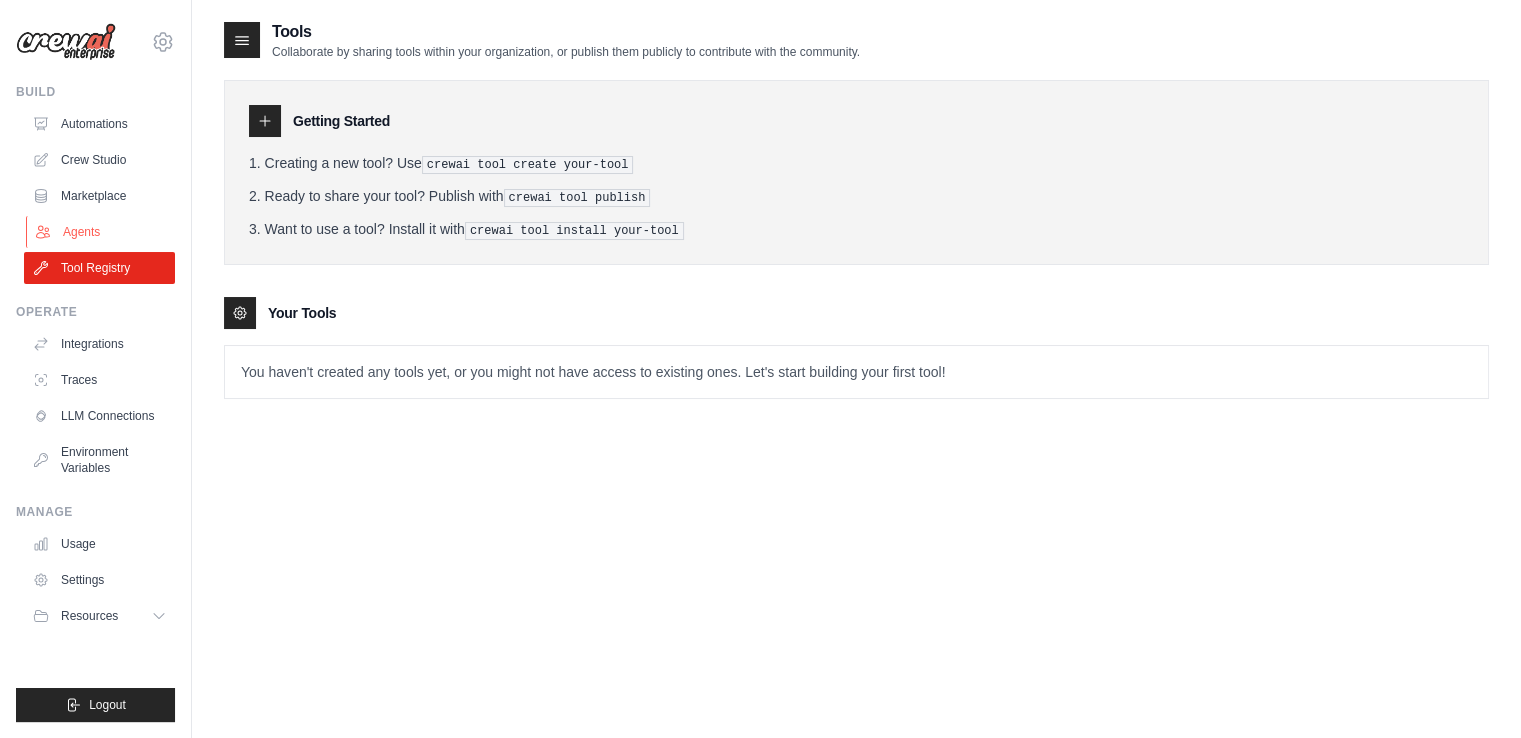click on "Agents" at bounding box center [101, 232] 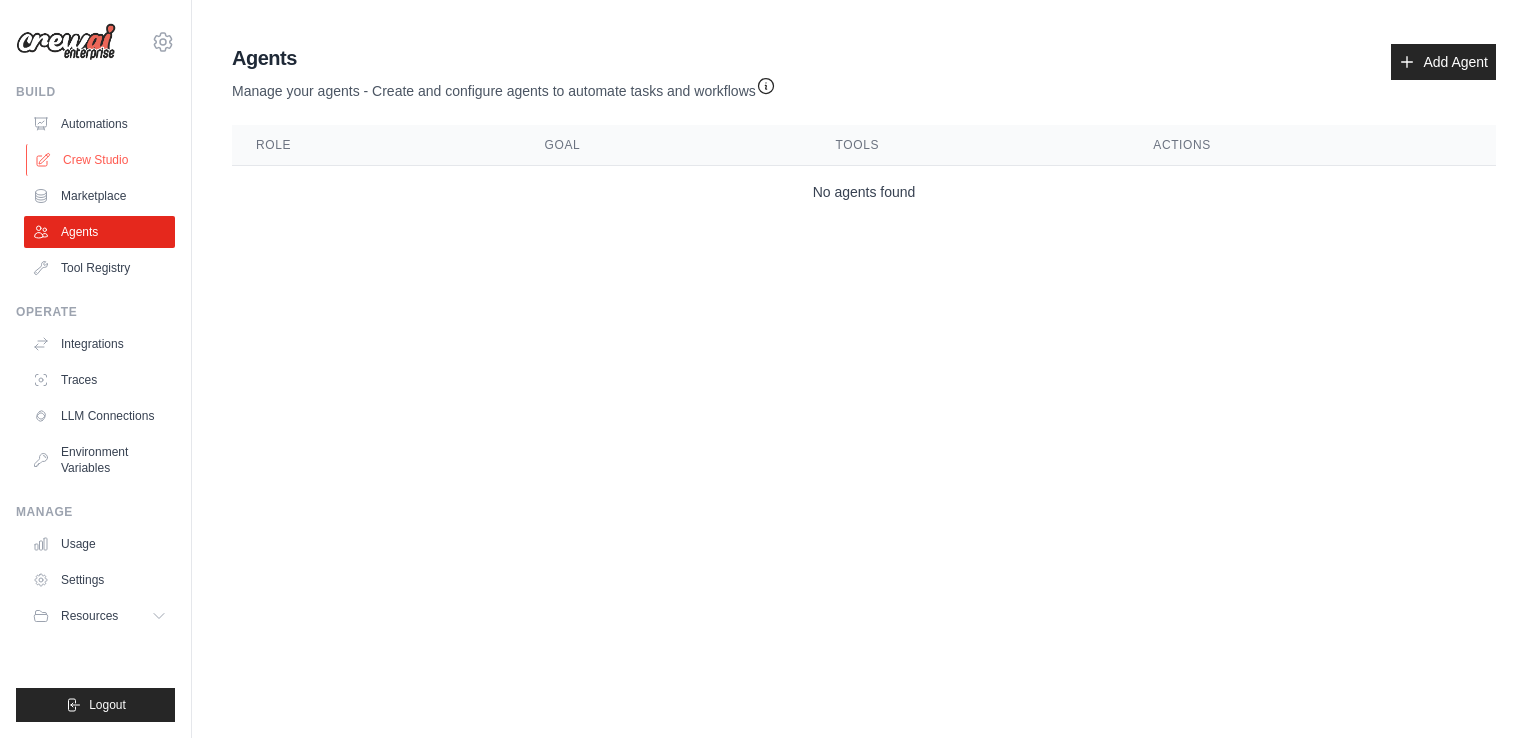click on "Crew Studio" at bounding box center (101, 160) 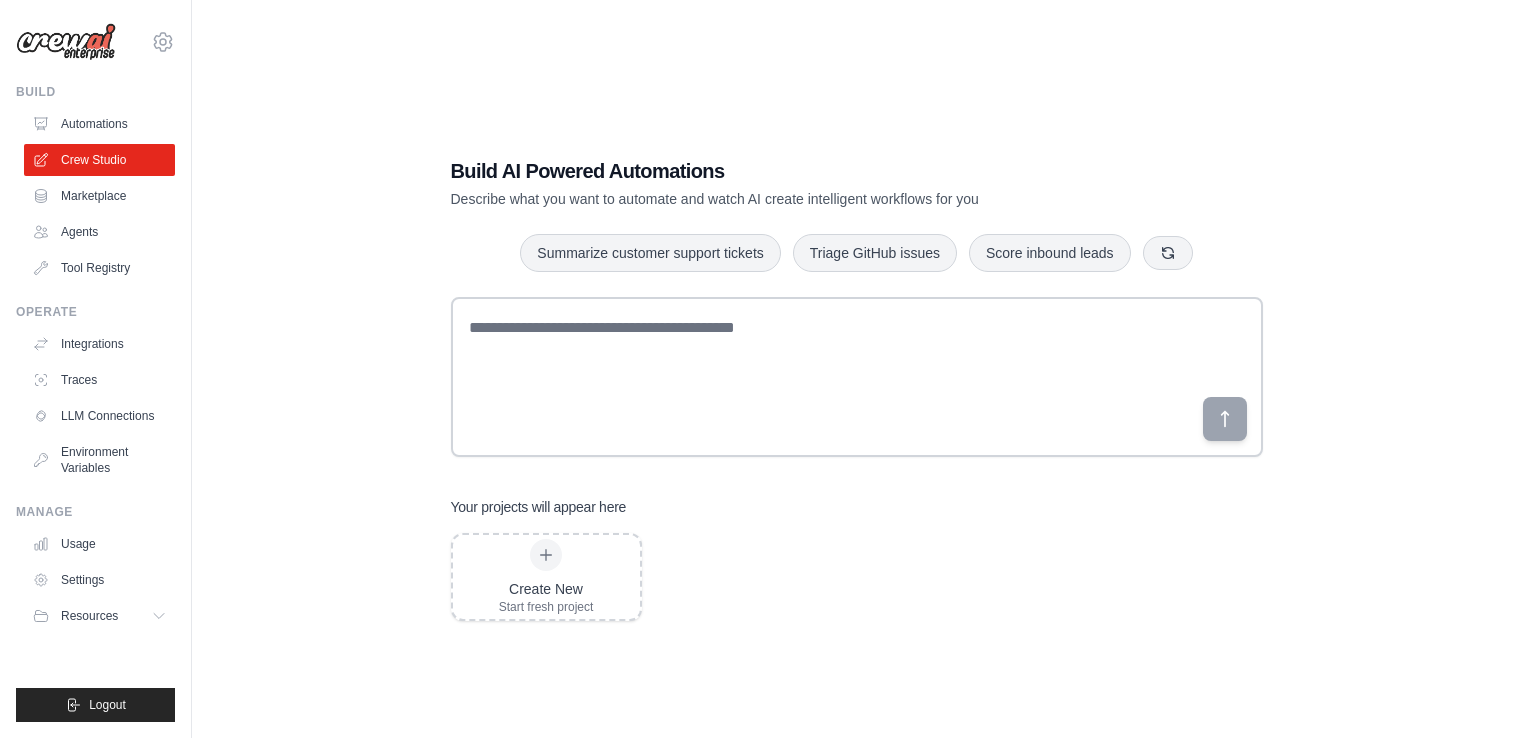 scroll, scrollTop: 0, scrollLeft: 0, axis: both 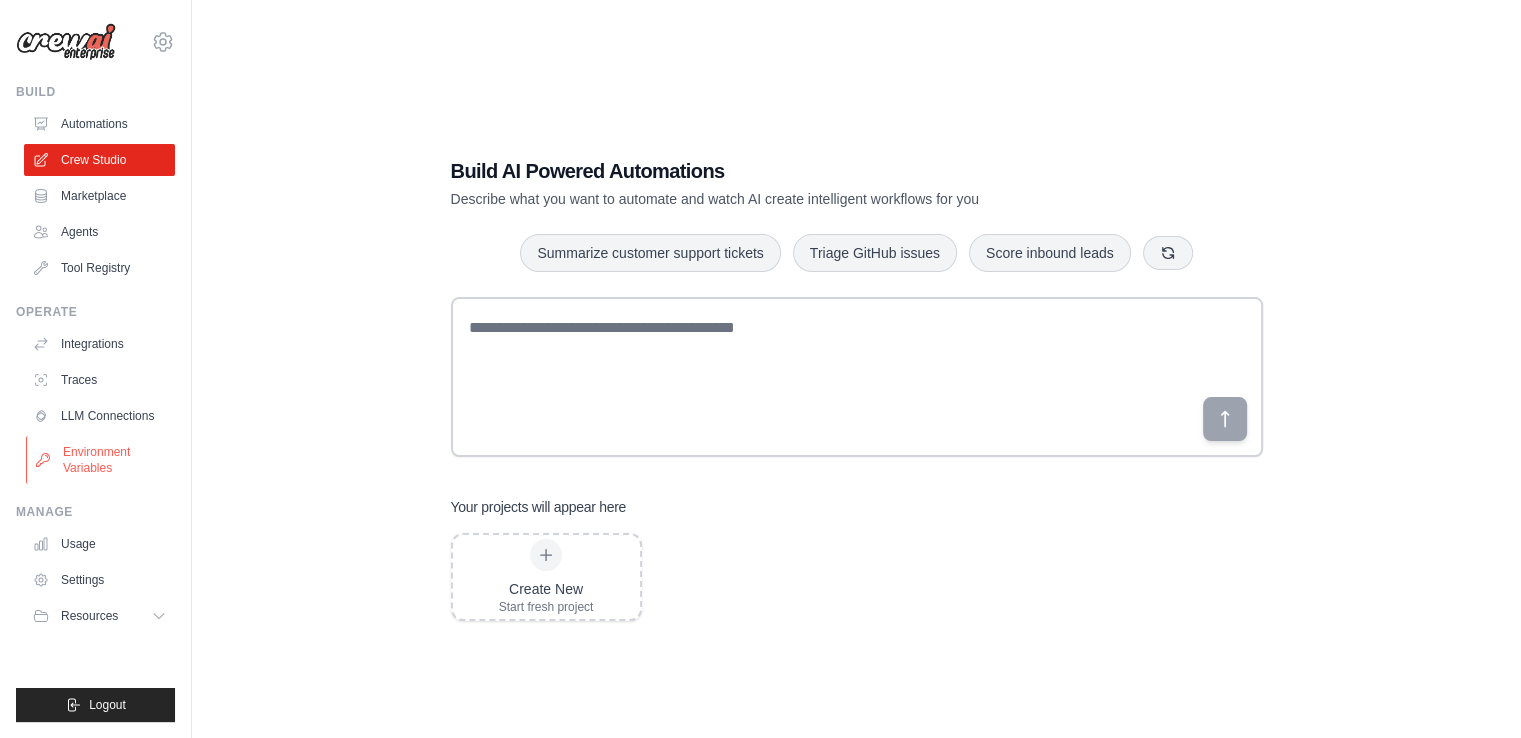 click on "Environment Variables" at bounding box center [101, 460] 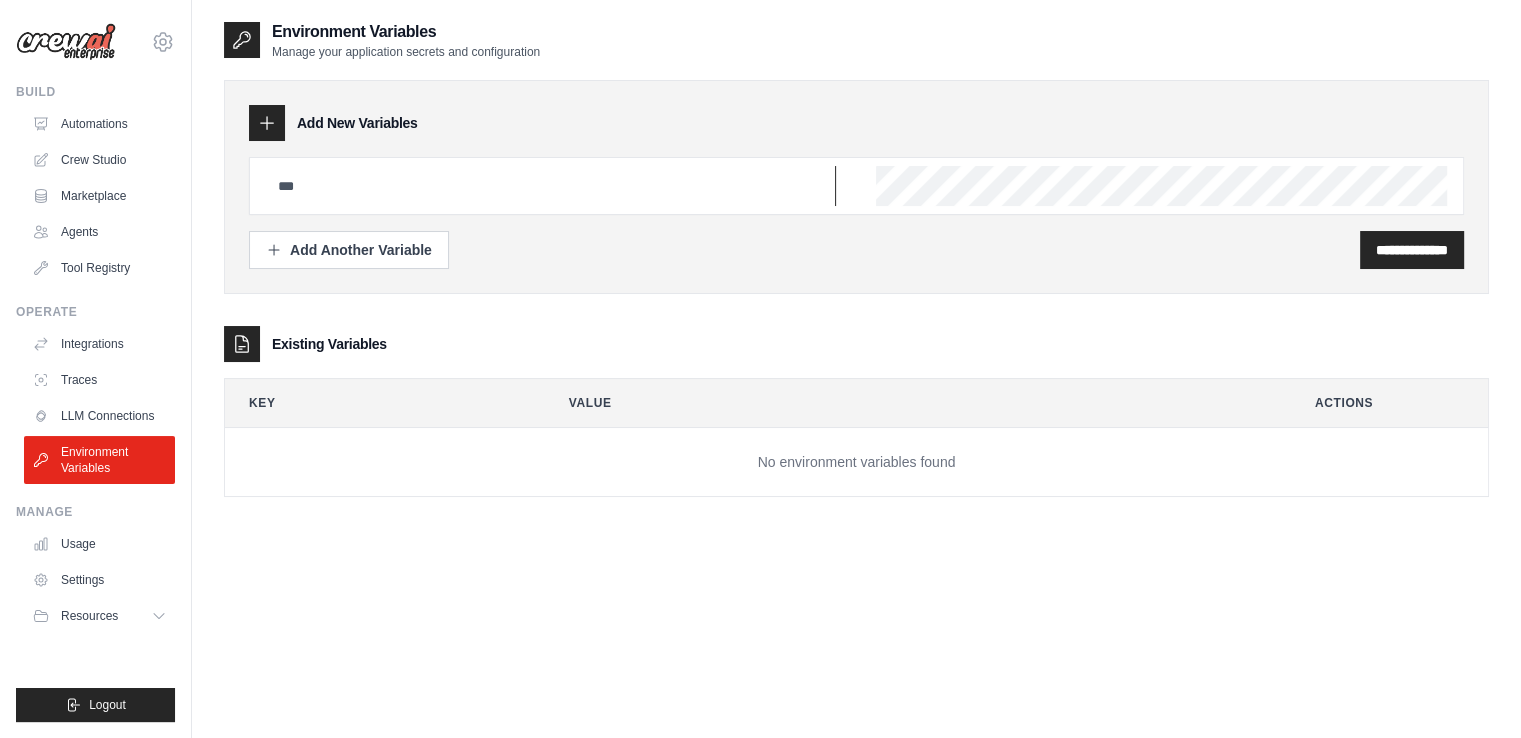 click at bounding box center (551, 186) 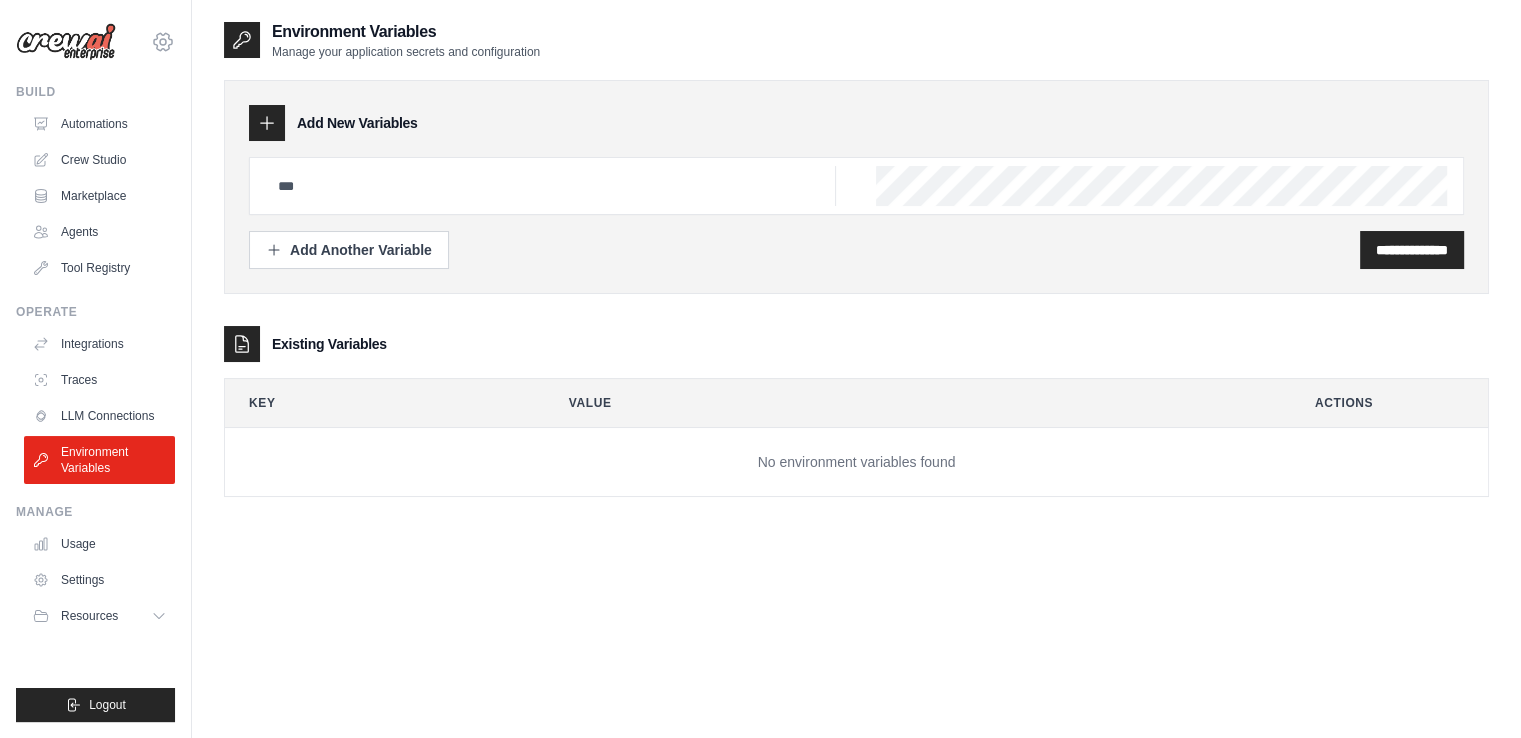 click 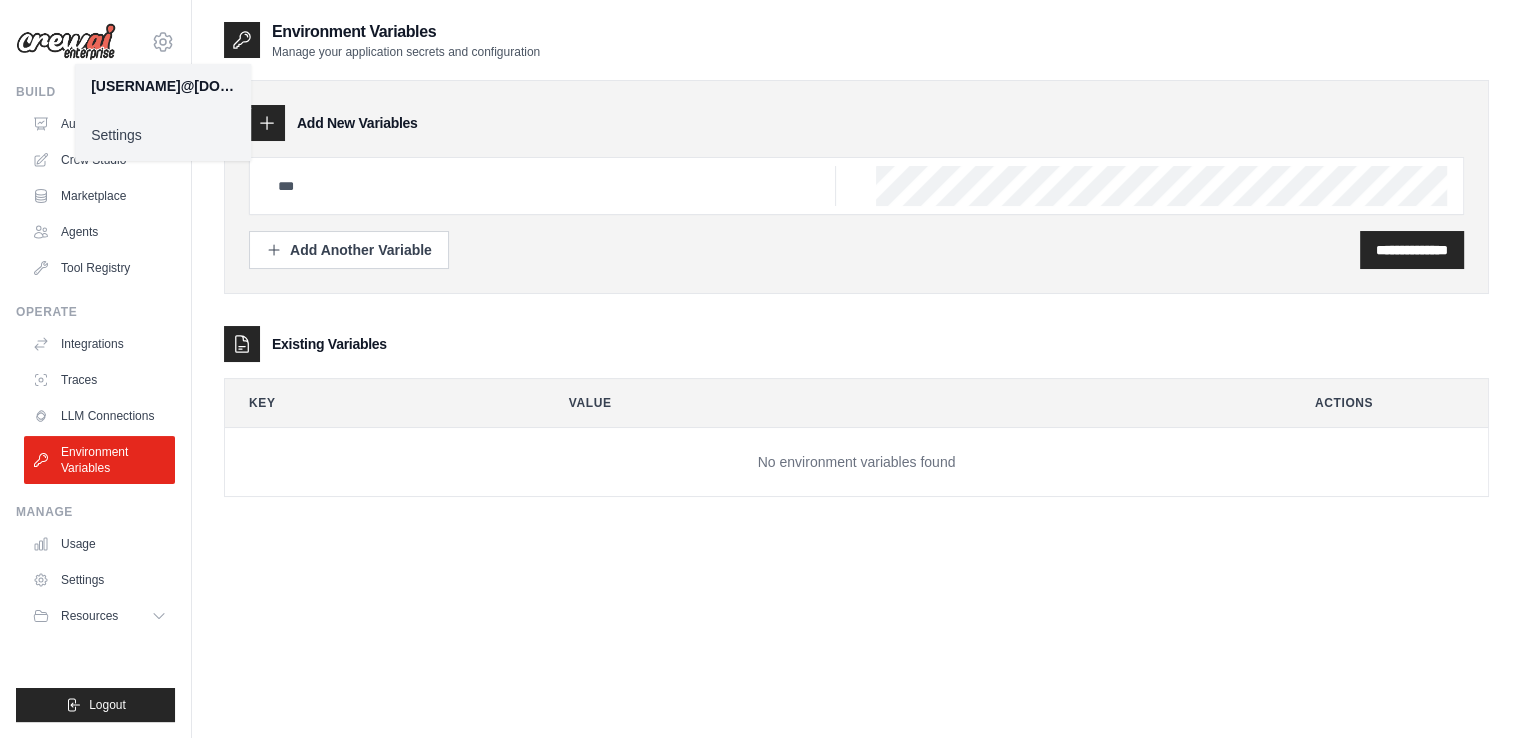 click on "Settings" at bounding box center (163, 135) 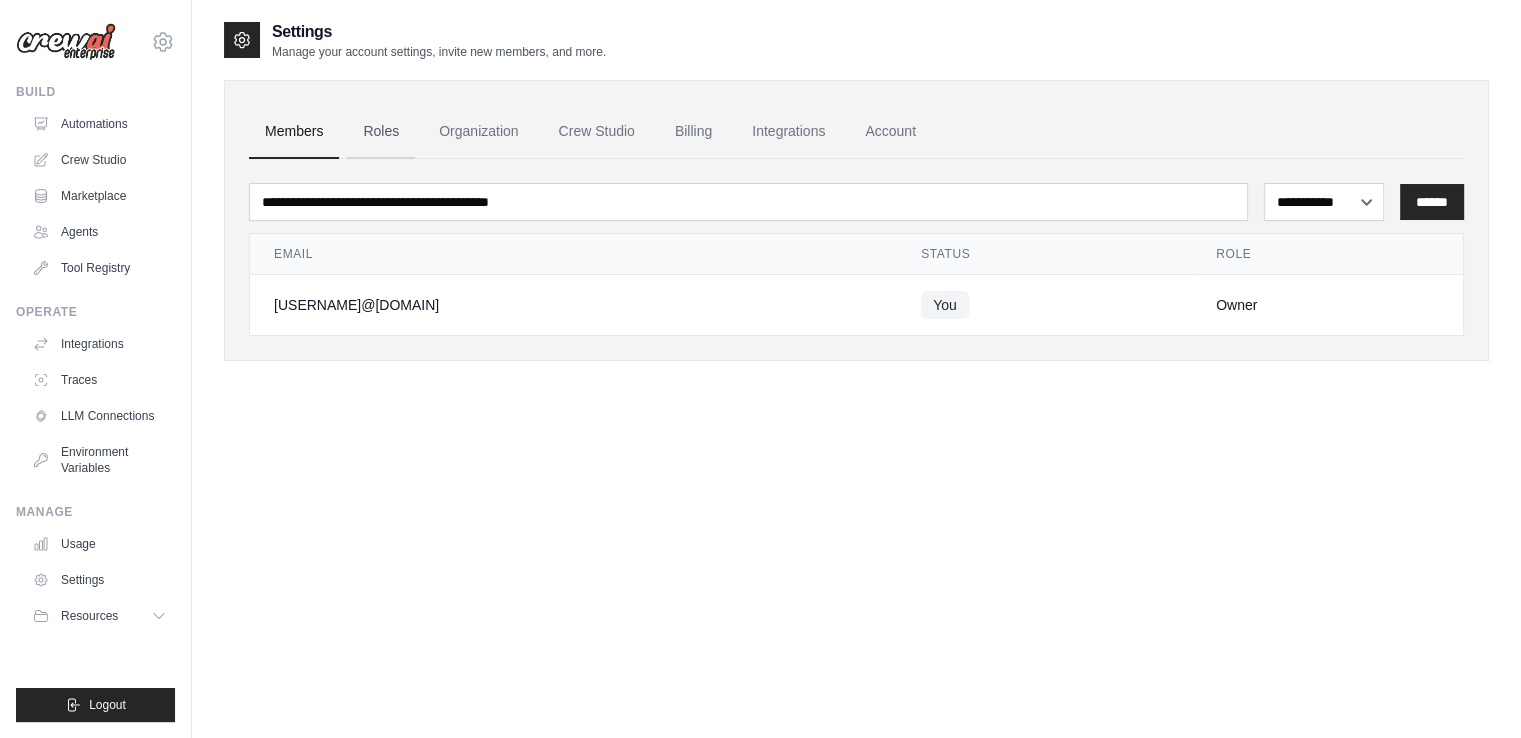 click on "Roles" at bounding box center [381, 132] 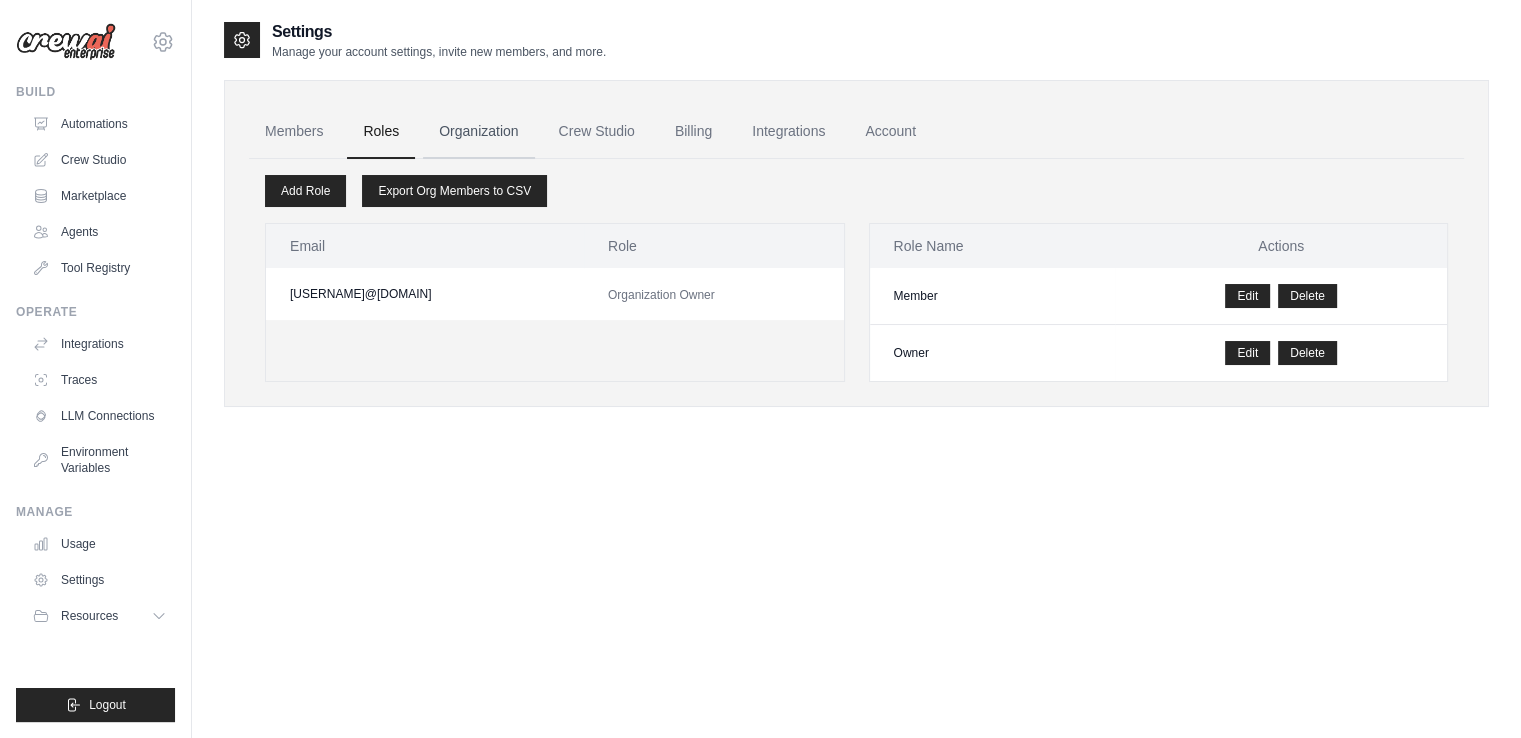 click on "Organization" at bounding box center (478, 132) 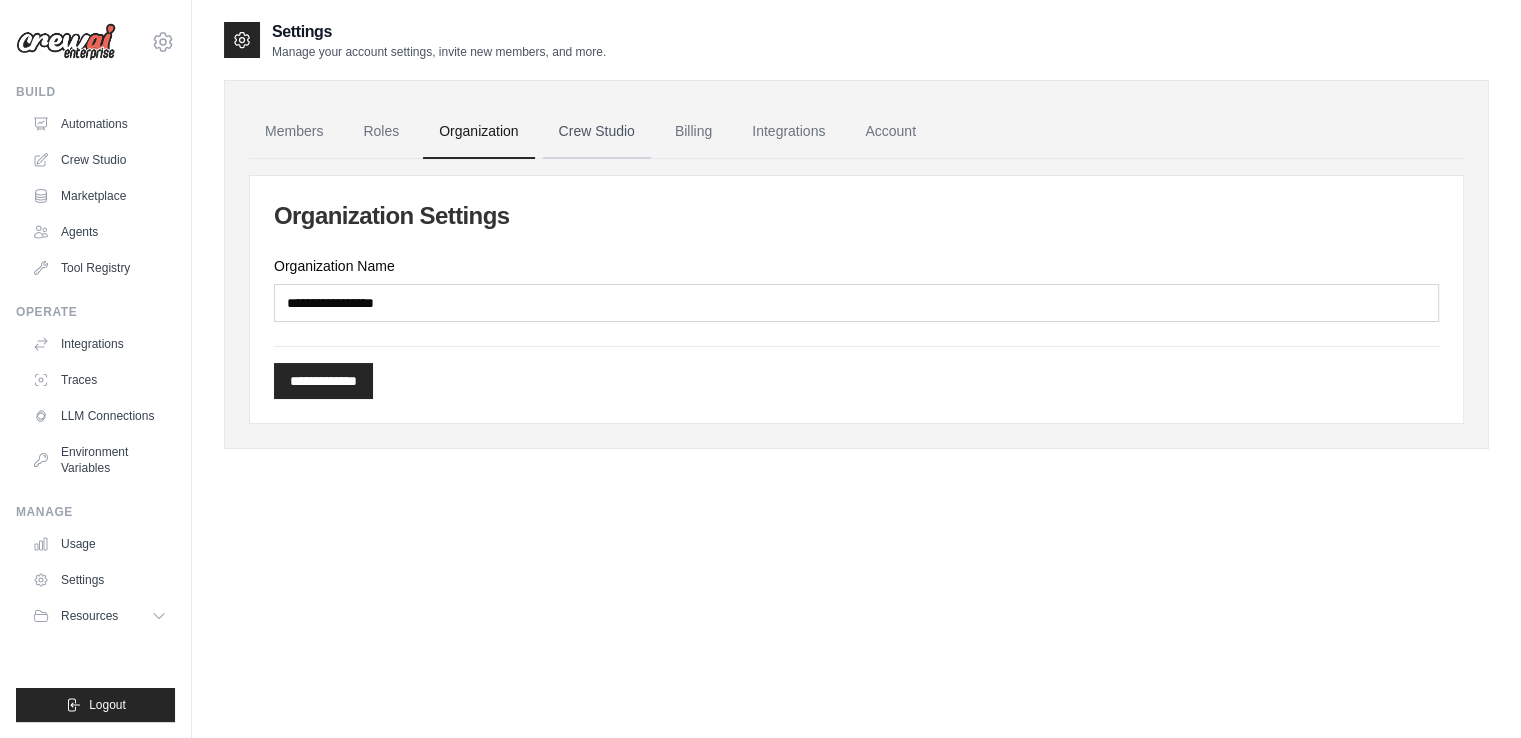 click on "Crew Studio" at bounding box center [597, 132] 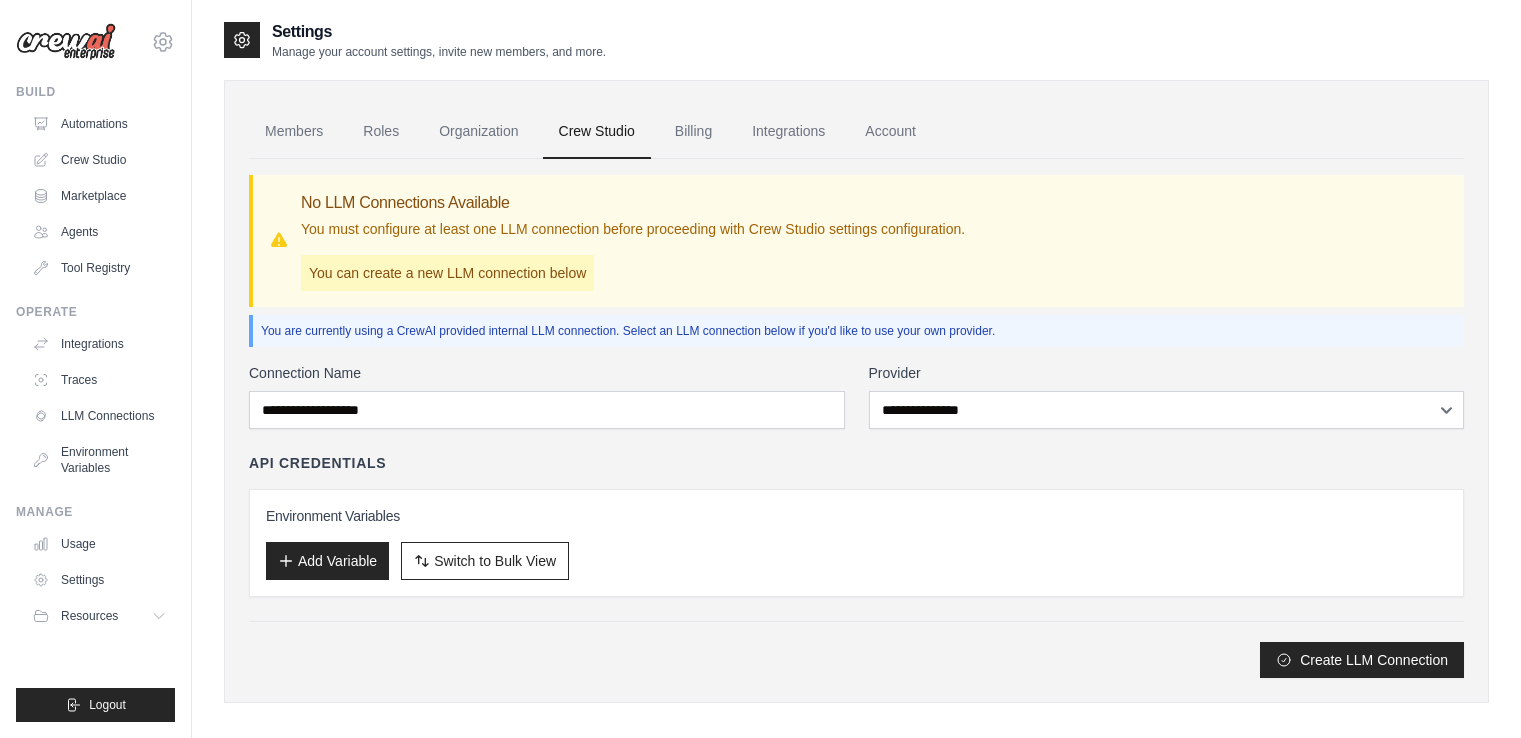 scroll, scrollTop: 0, scrollLeft: 0, axis: both 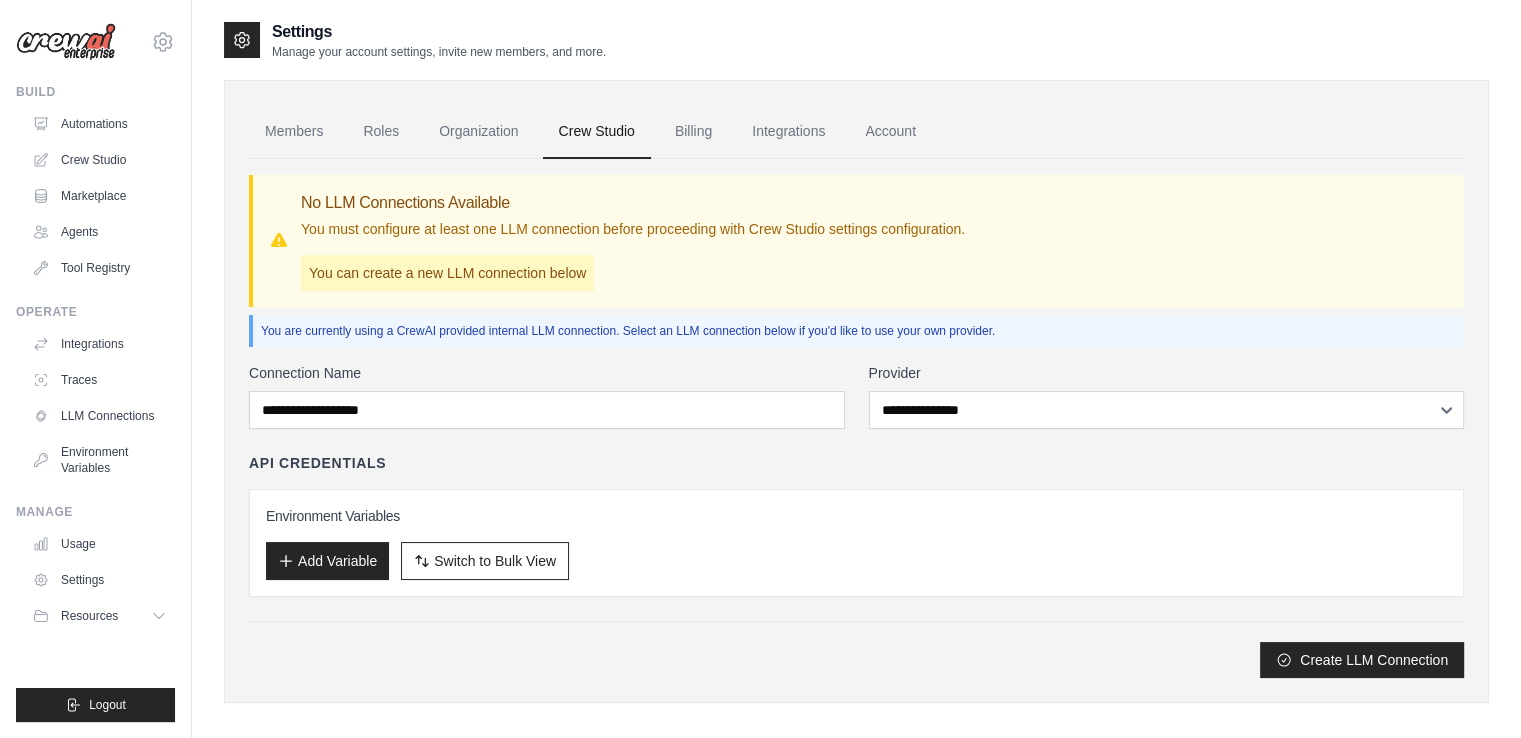 click on "Billing" at bounding box center (693, 132) 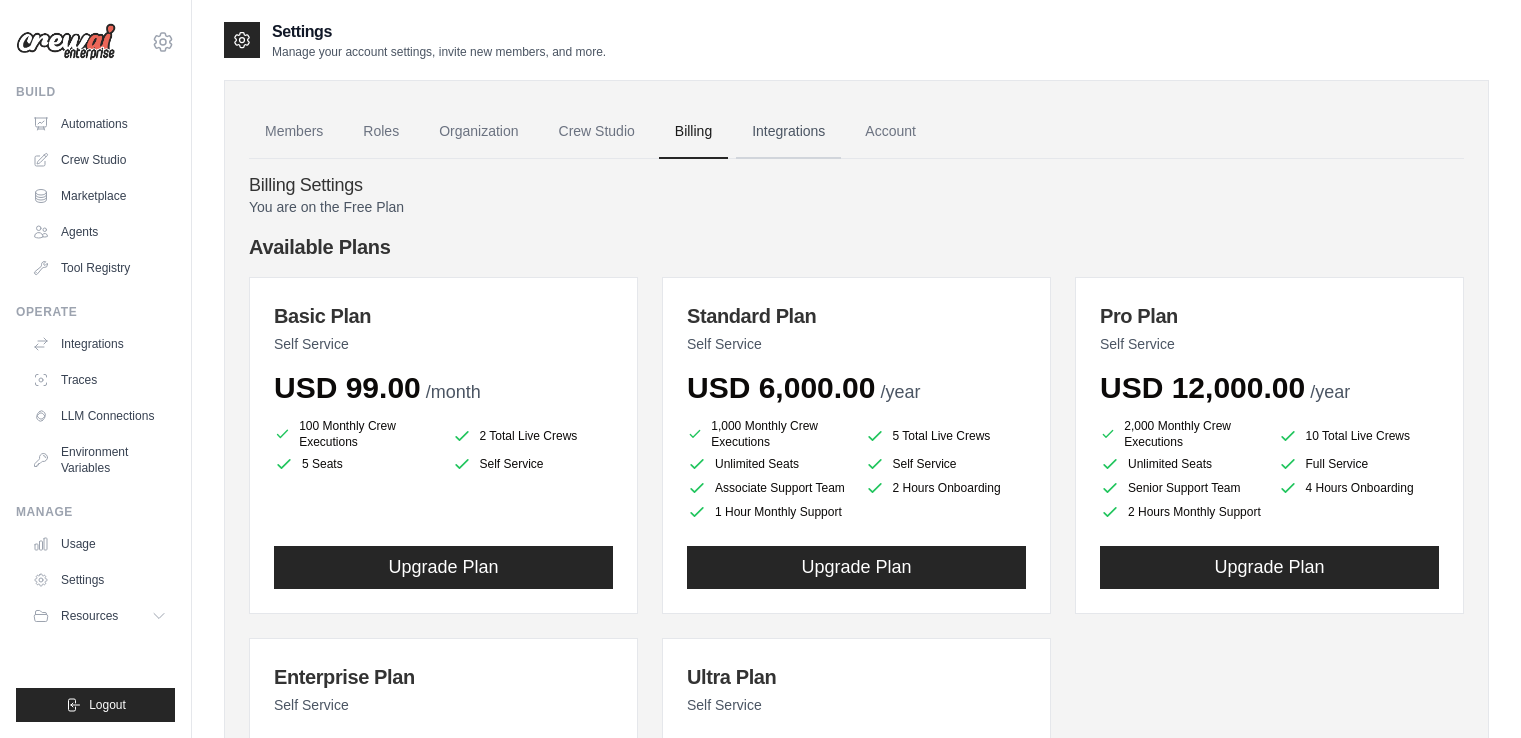 scroll, scrollTop: 0, scrollLeft: 0, axis: both 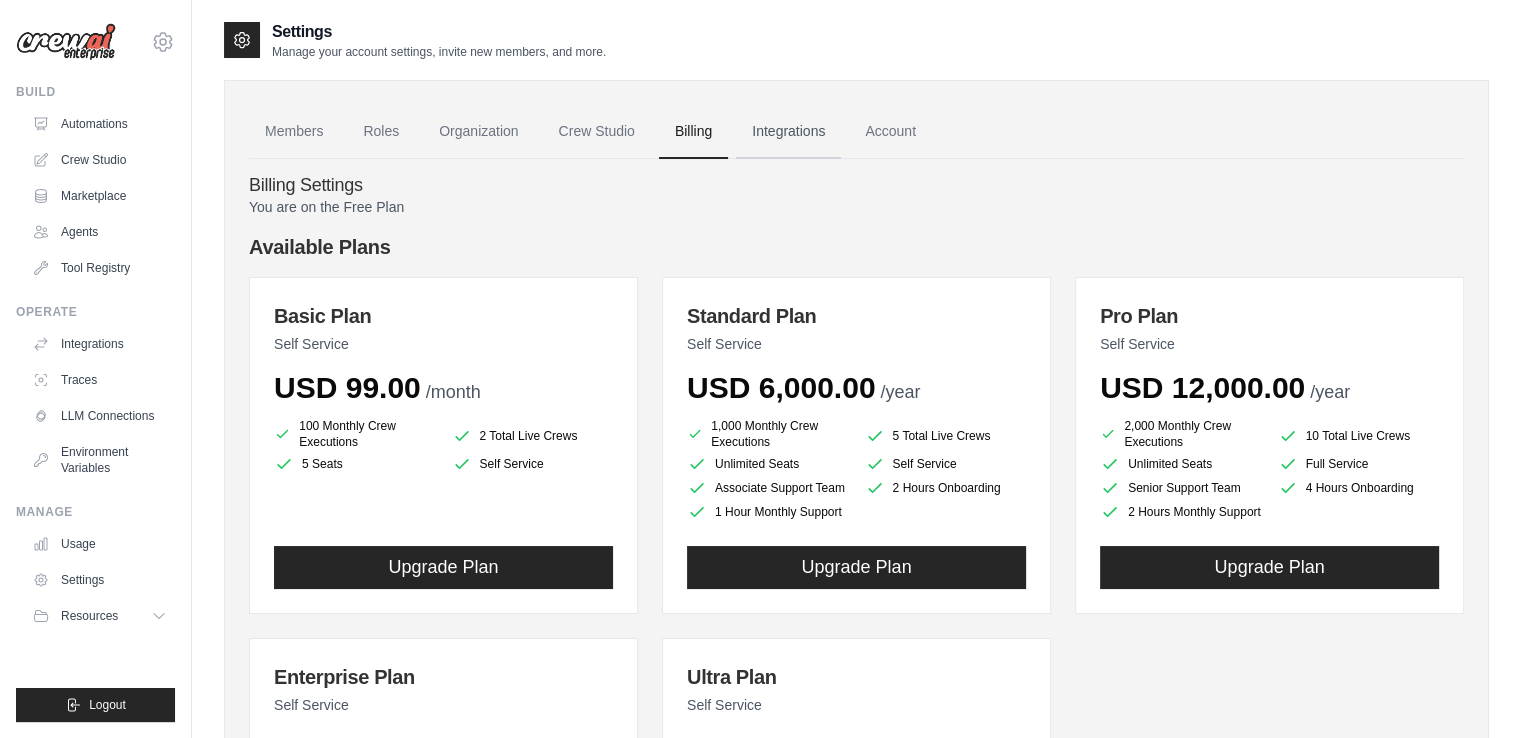 click on "Integrations" at bounding box center [788, 132] 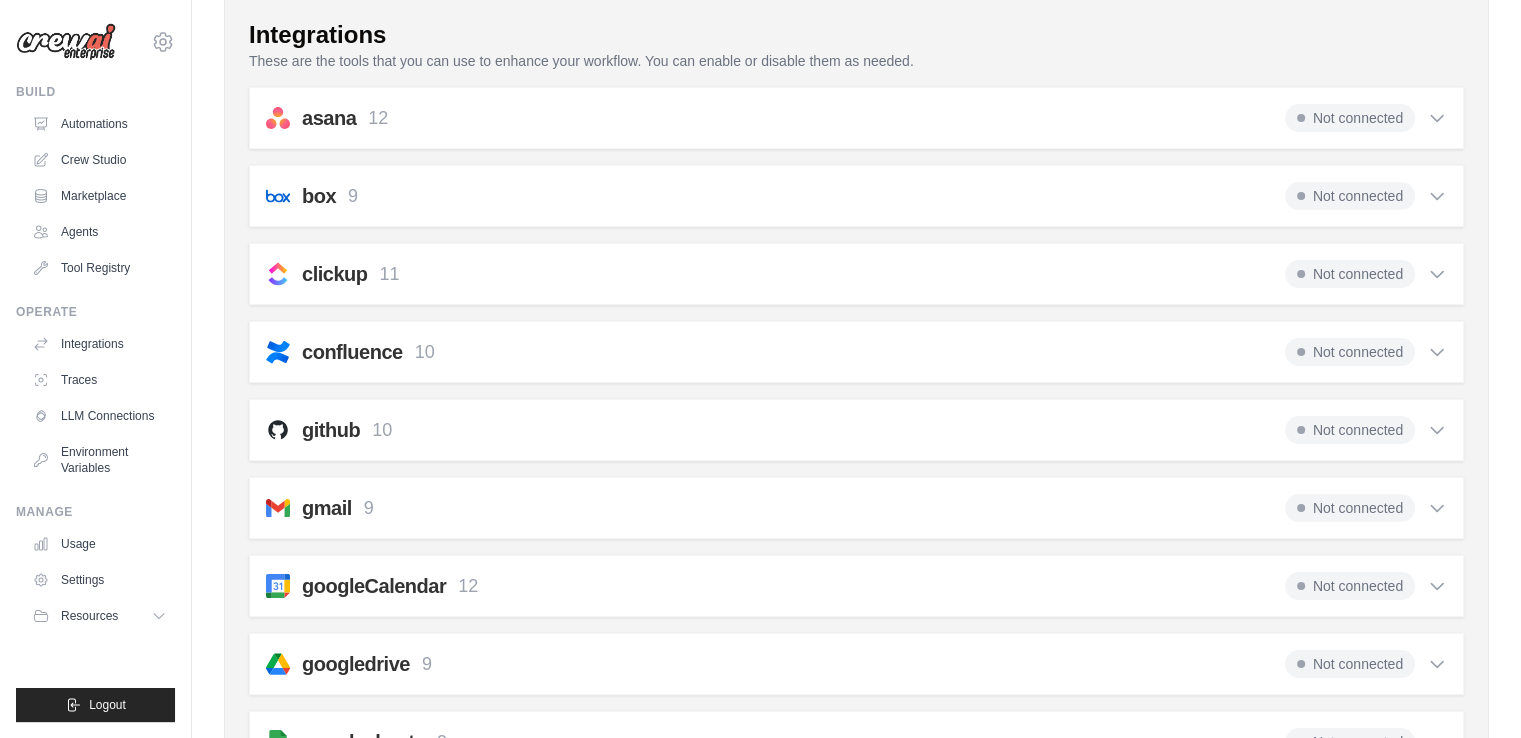 scroll, scrollTop: 0, scrollLeft: 0, axis: both 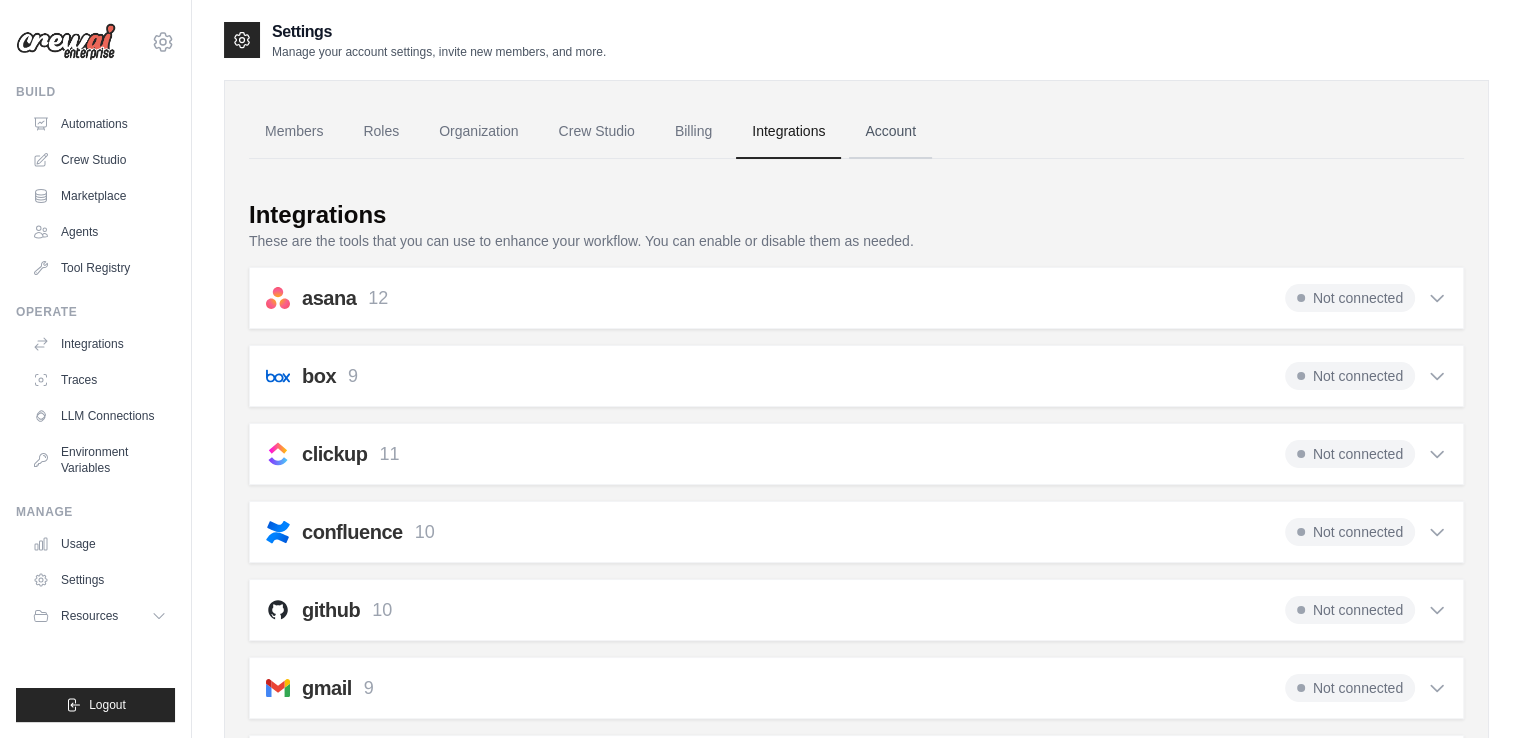 click on "Account" at bounding box center [890, 132] 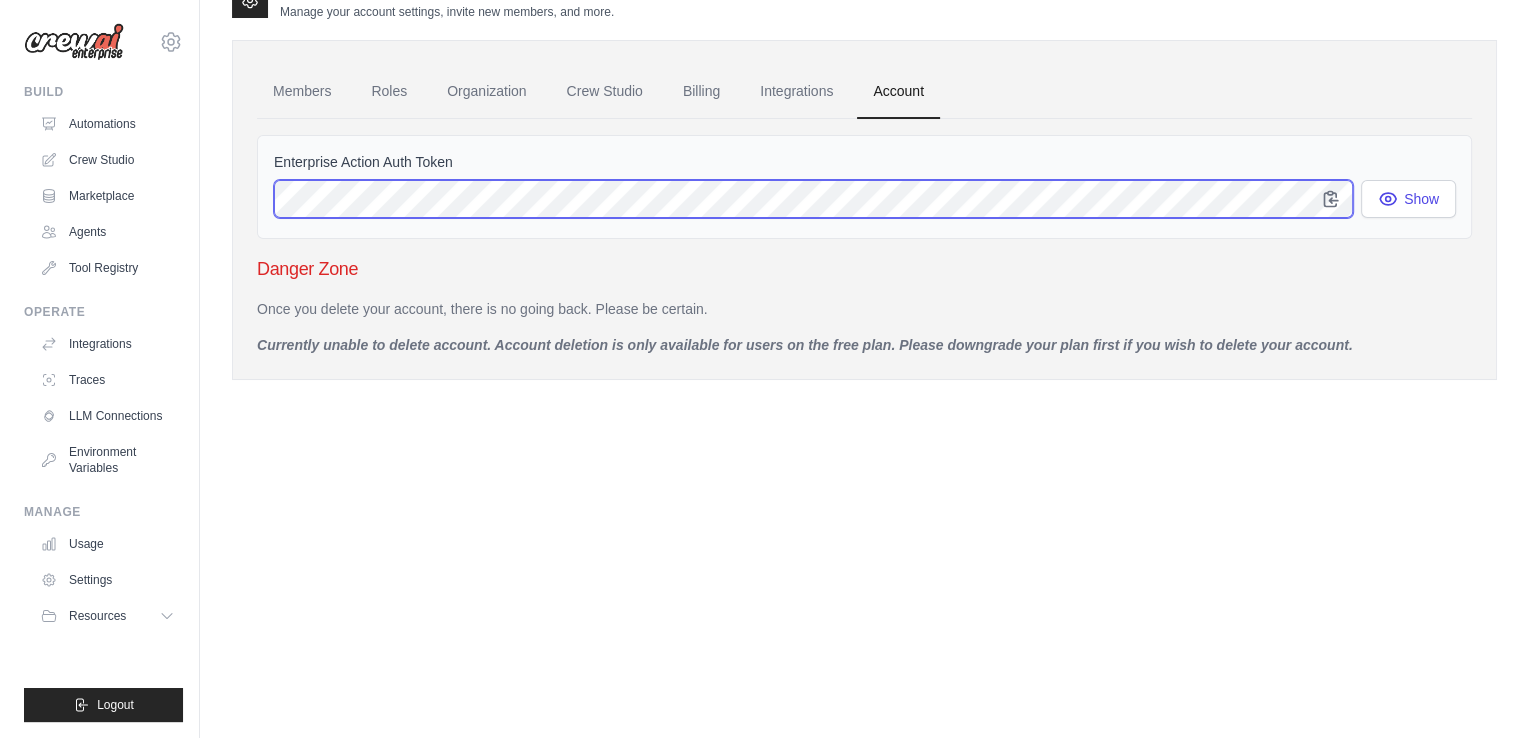 scroll, scrollTop: 0, scrollLeft: 0, axis: both 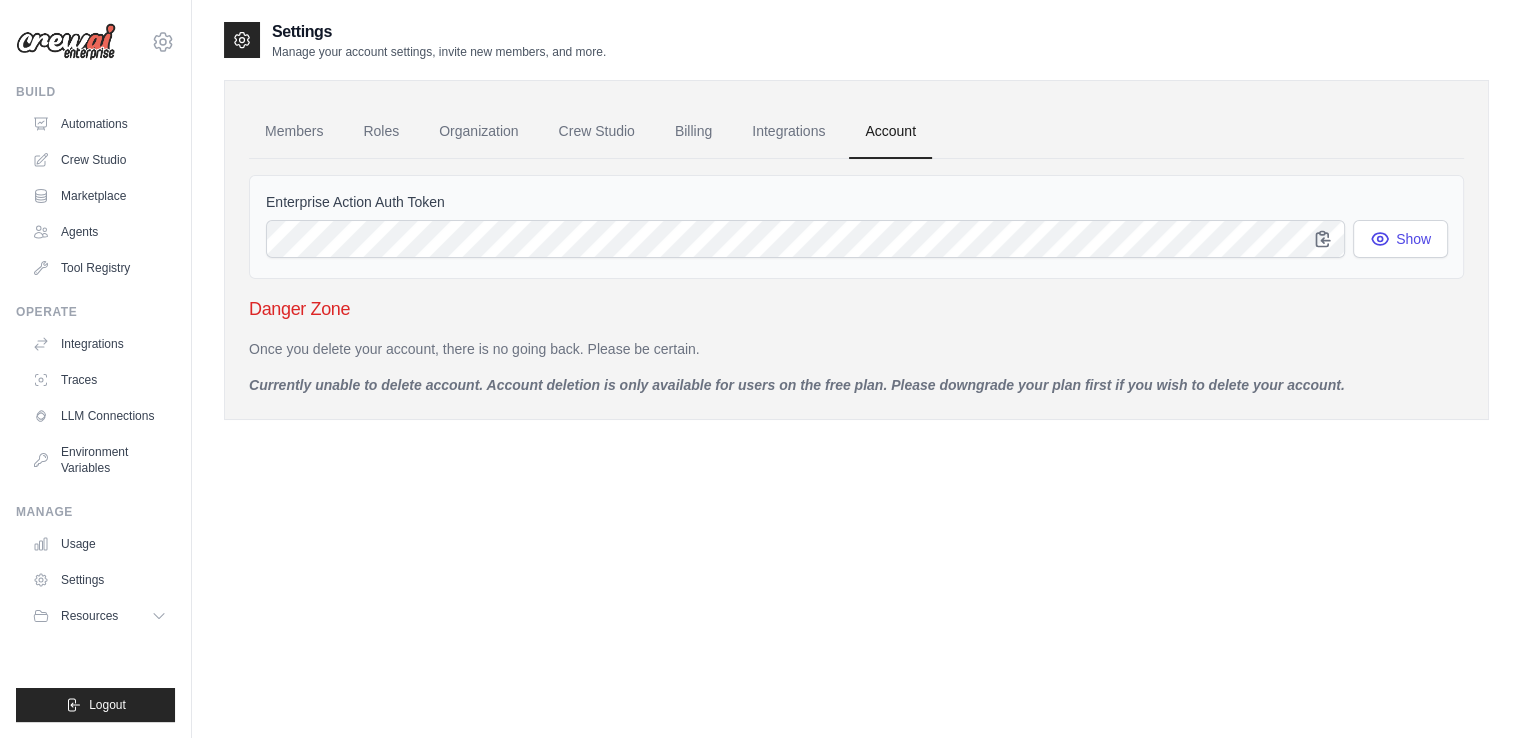 click at bounding box center (66, 42) 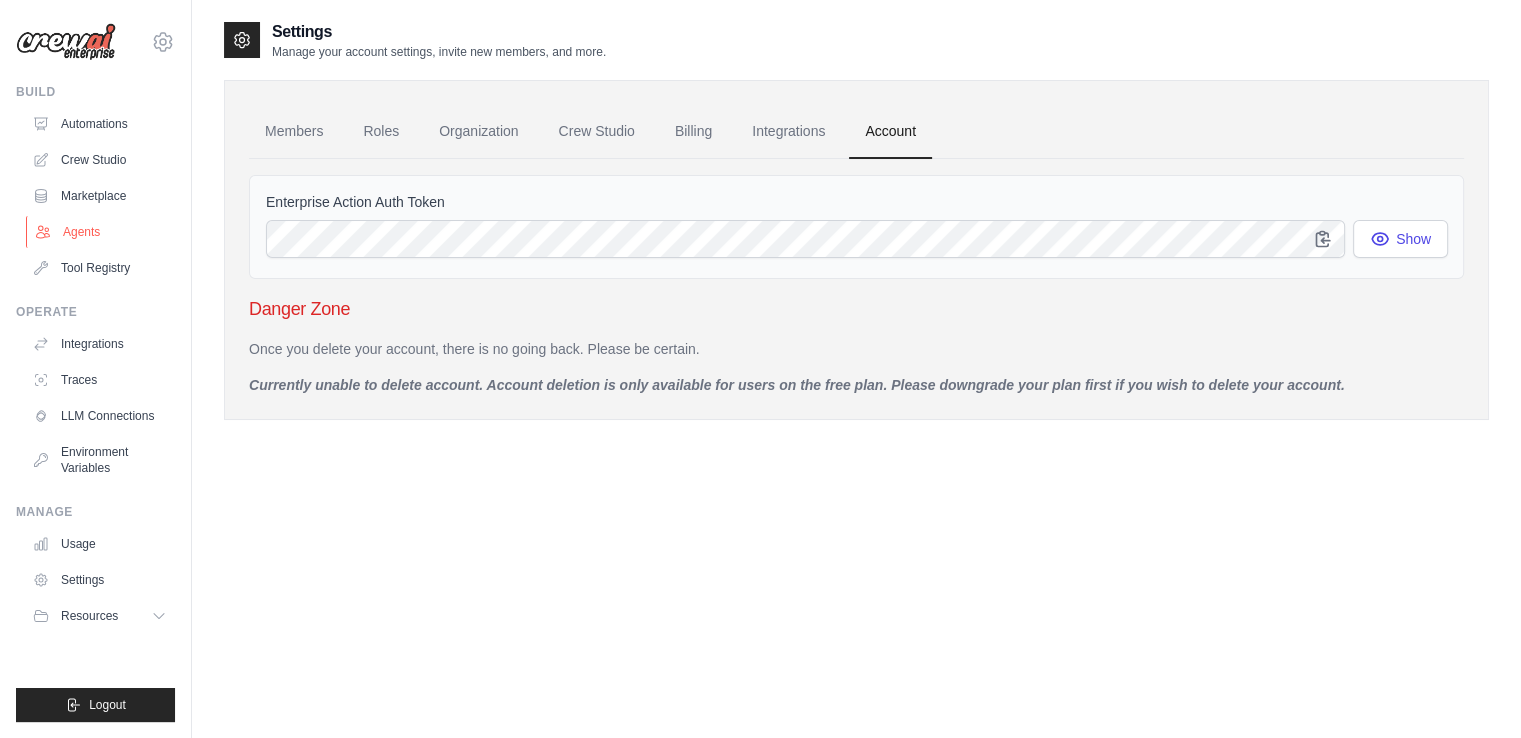 click on "Agents" at bounding box center (101, 232) 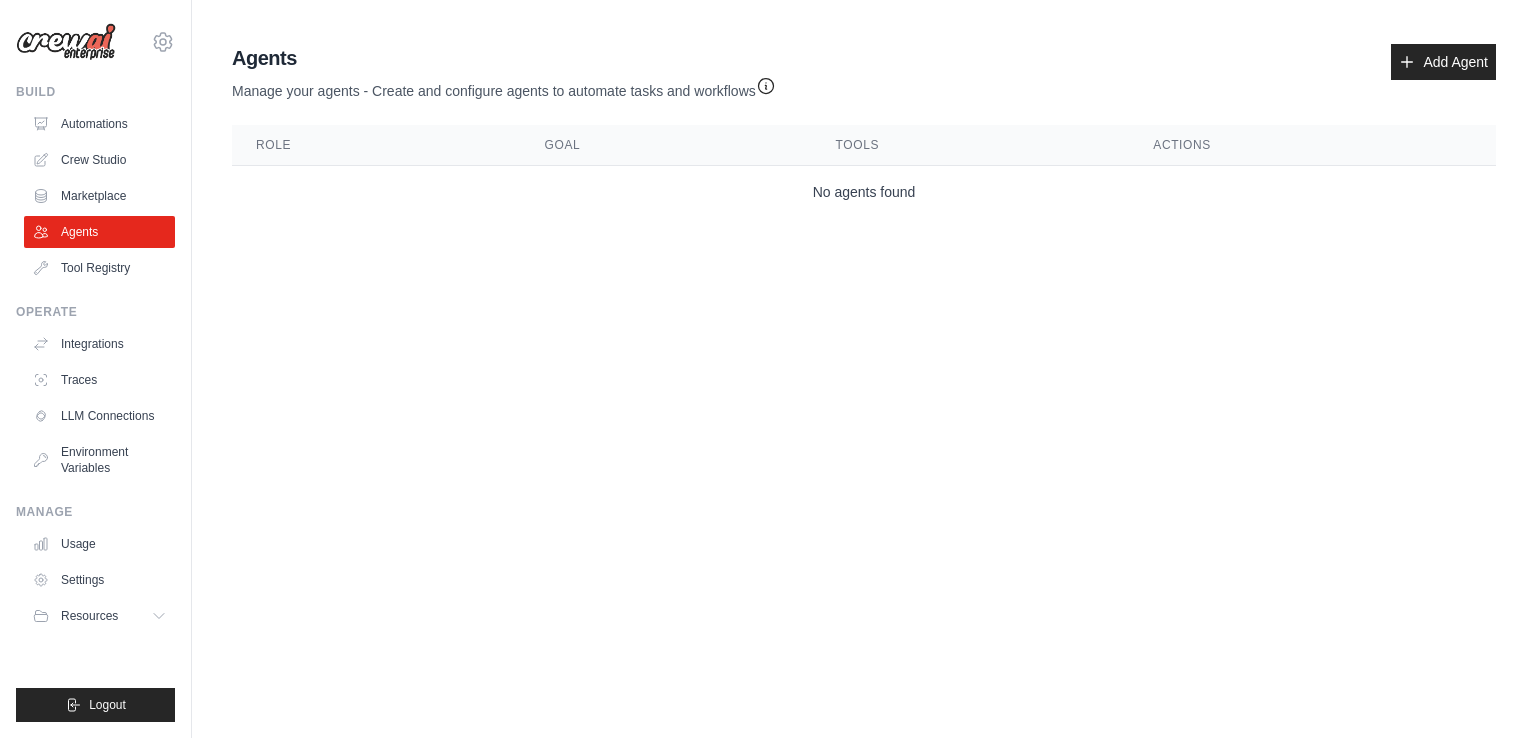 click on "Agents" at bounding box center [504, 58] 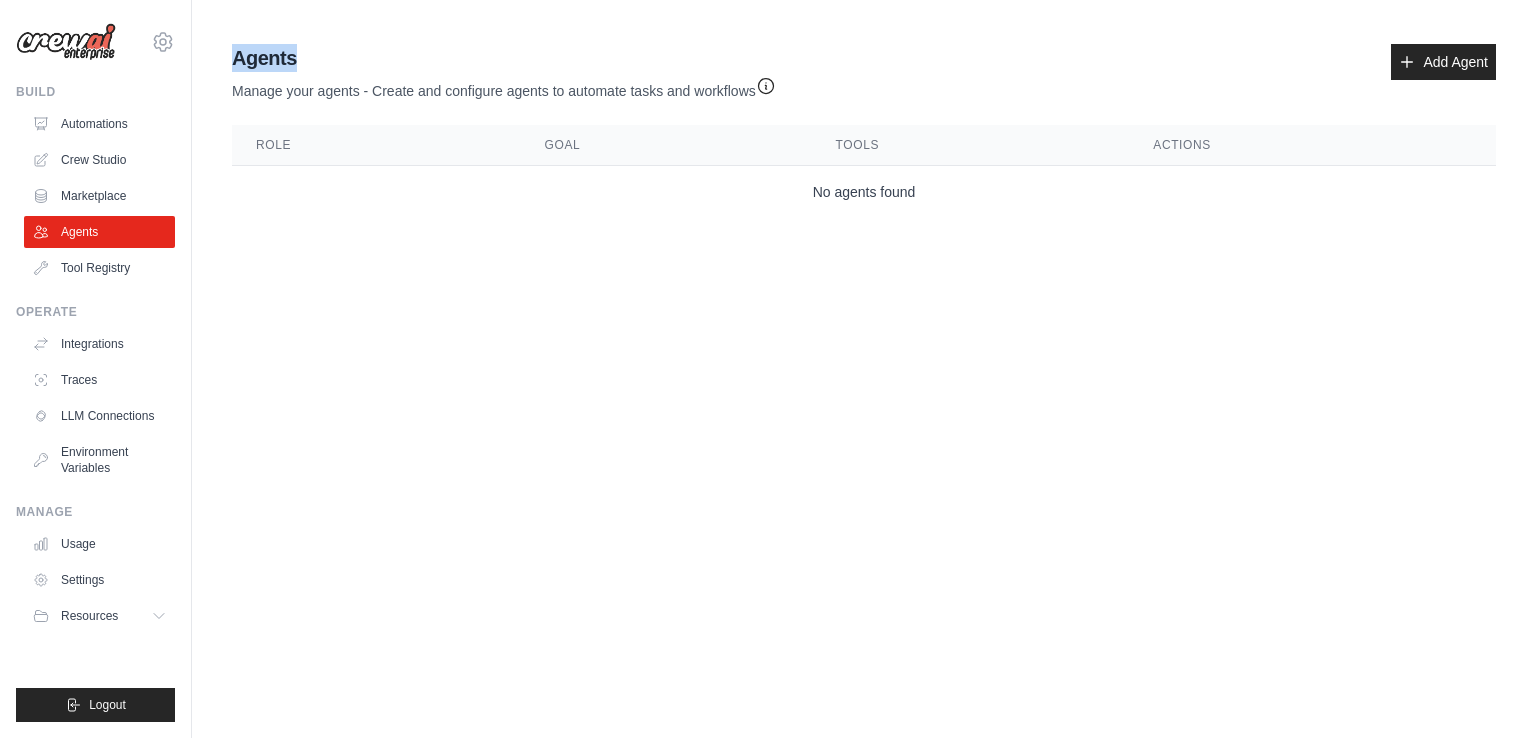 click on "Agents" at bounding box center (504, 58) 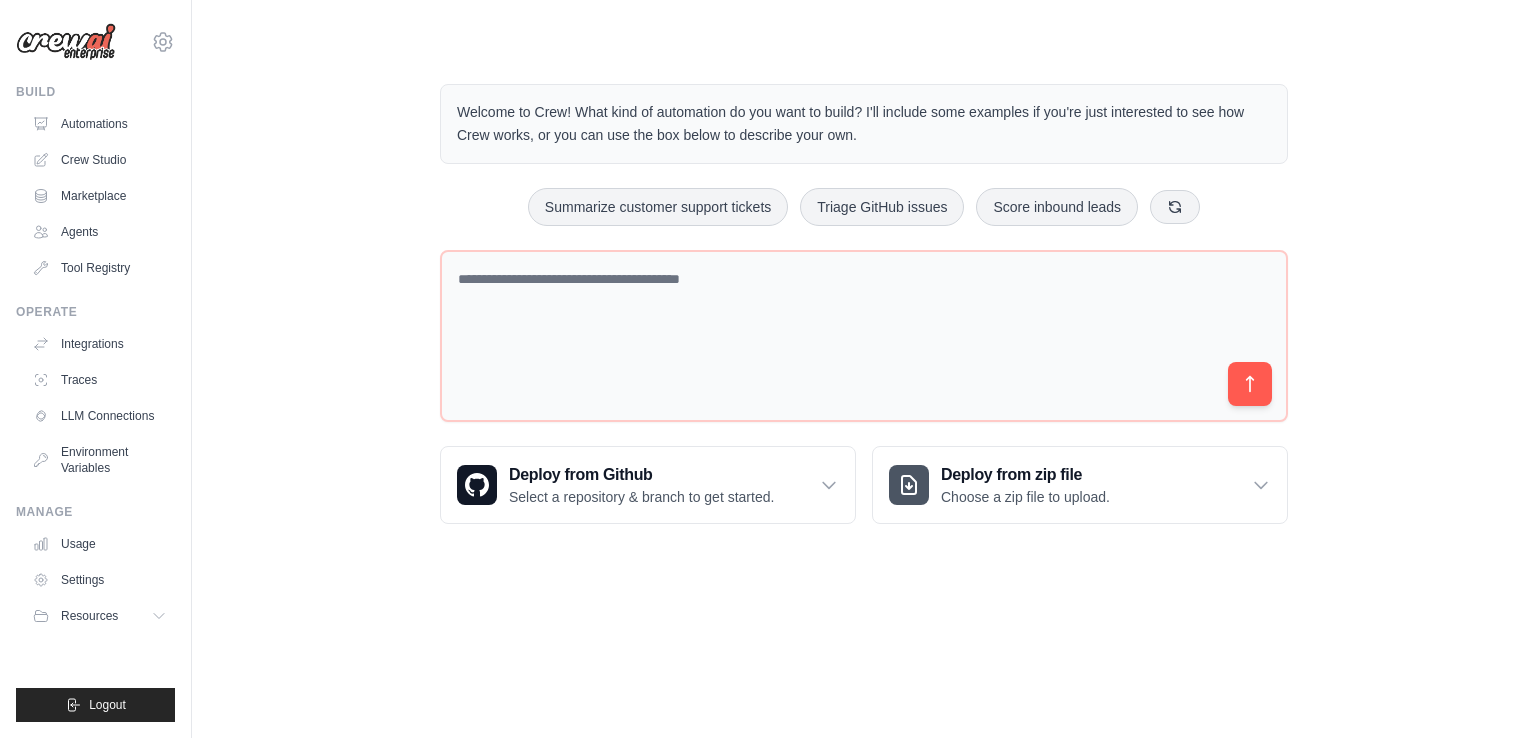 scroll, scrollTop: 0, scrollLeft: 0, axis: both 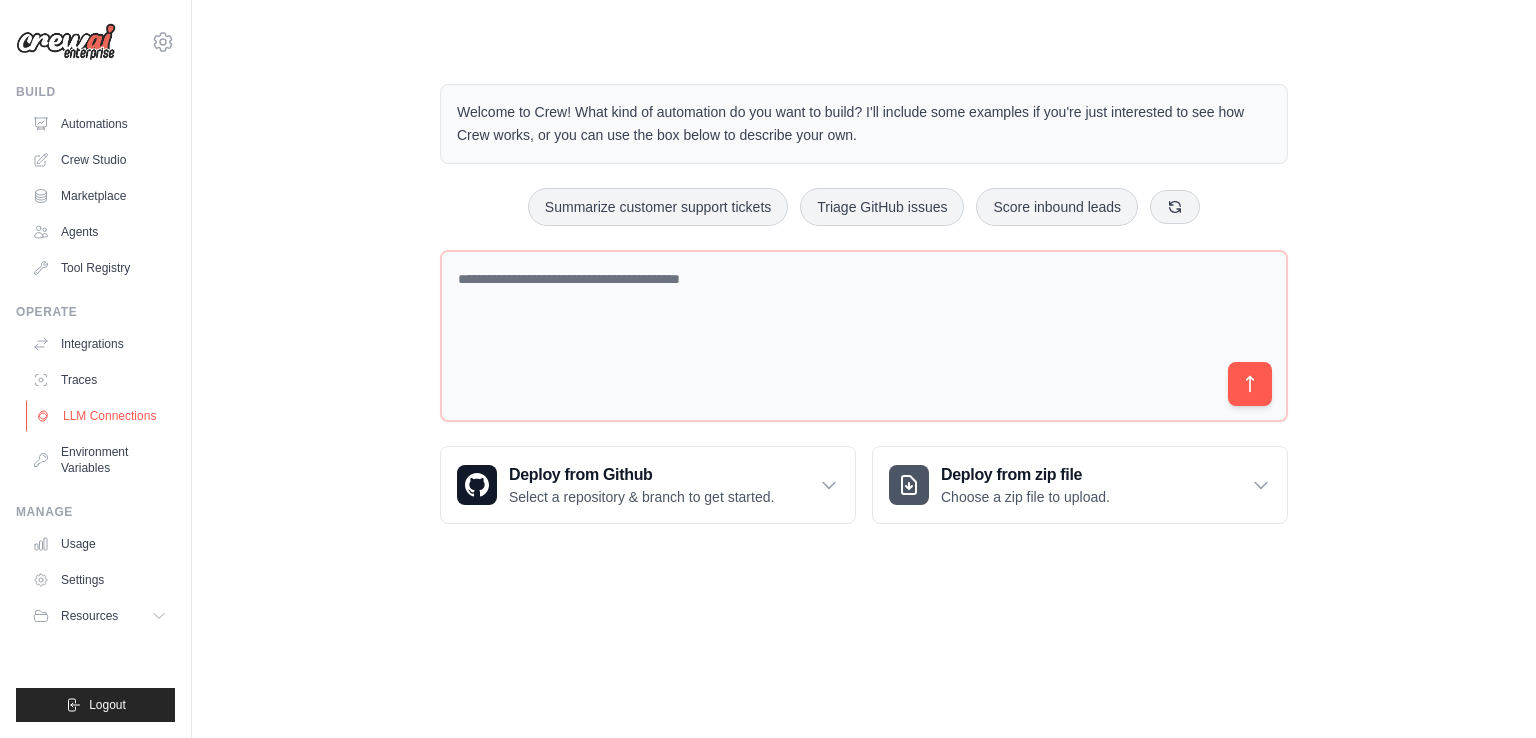 click on "LLM Connections" at bounding box center [101, 416] 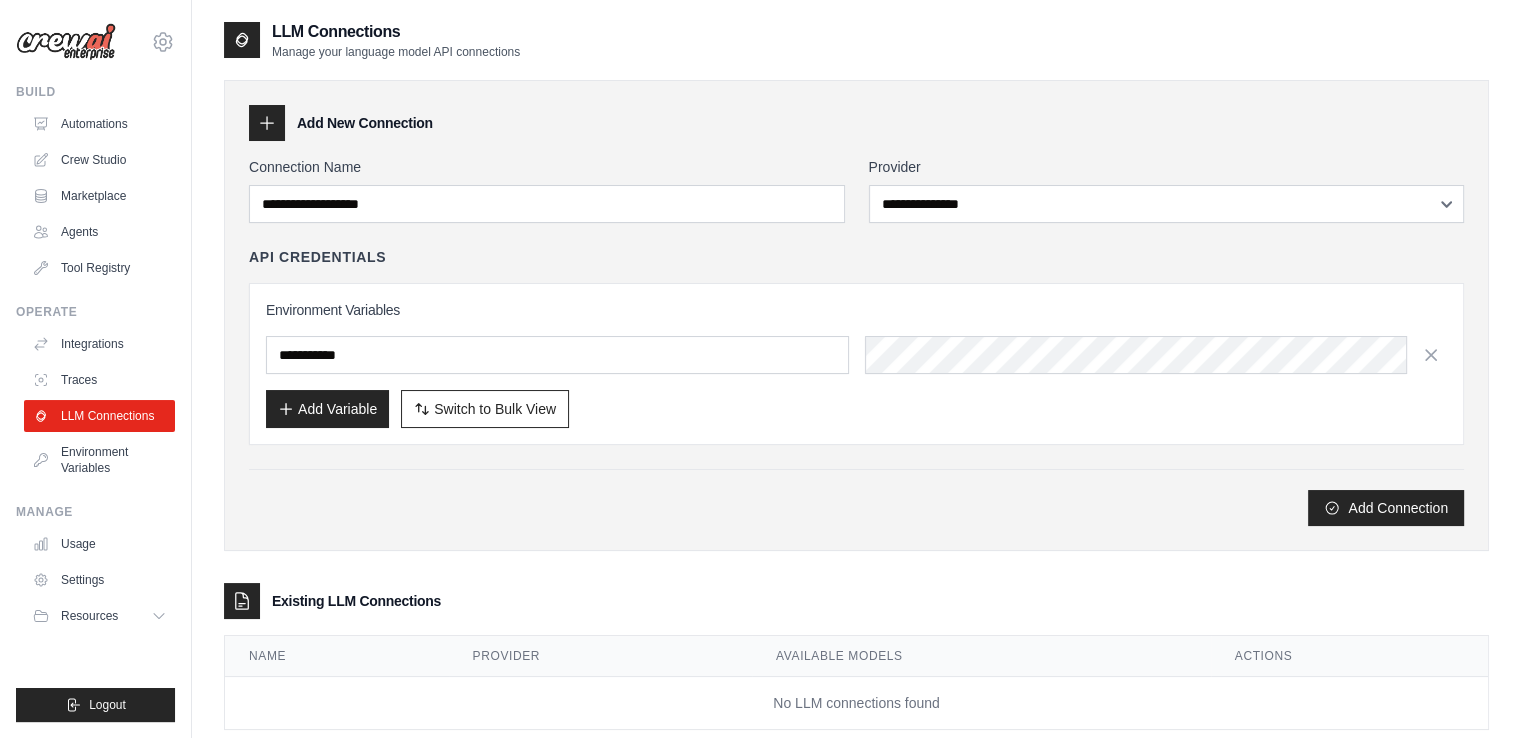 scroll, scrollTop: 41, scrollLeft: 0, axis: vertical 